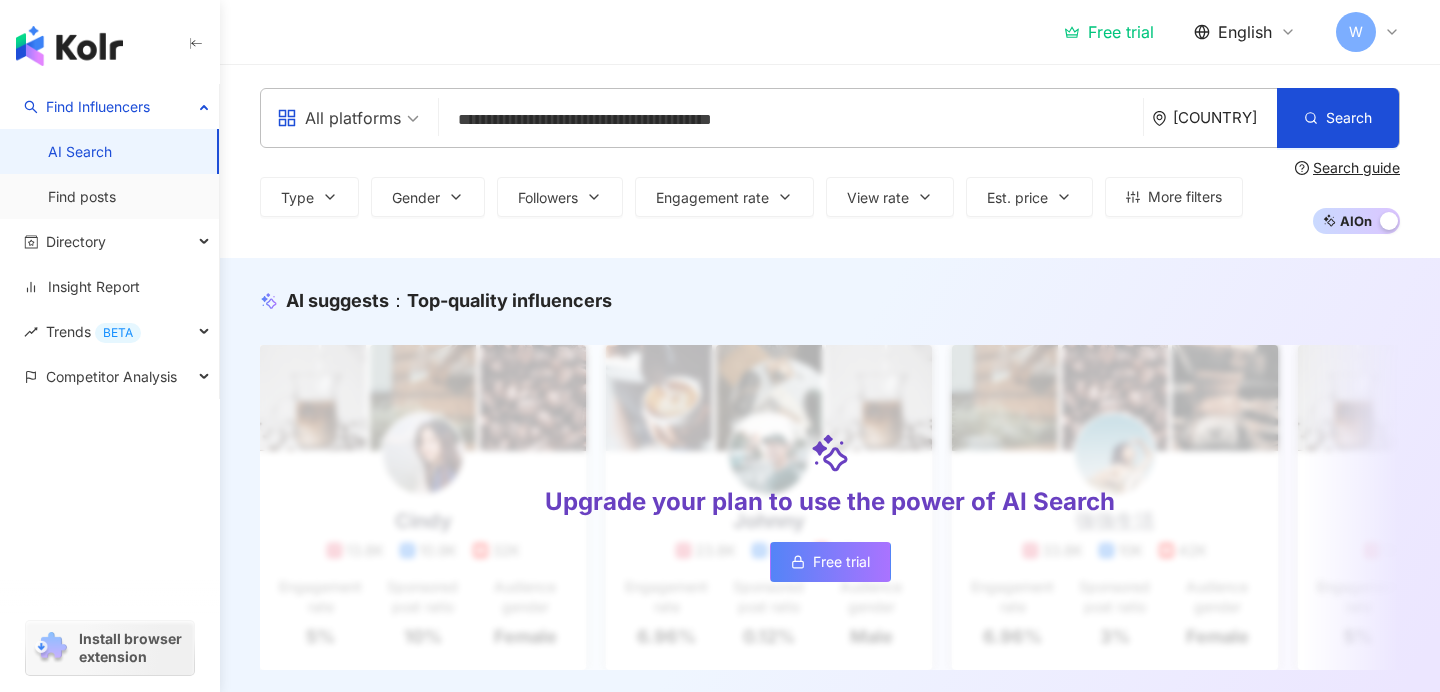 scroll, scrollTop: 0, scrollLeft: 0, axis: both 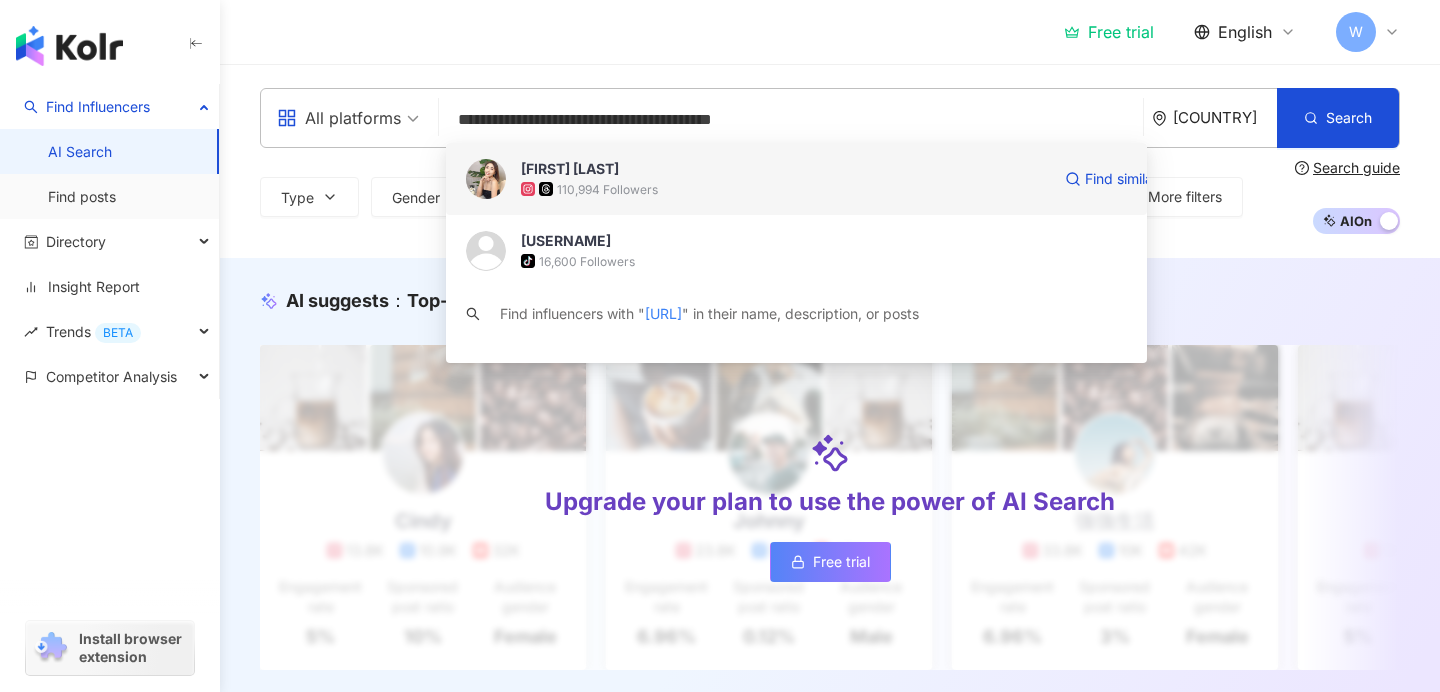 click on "[FIRST] [LAST]" at bounding box center [785, 169] 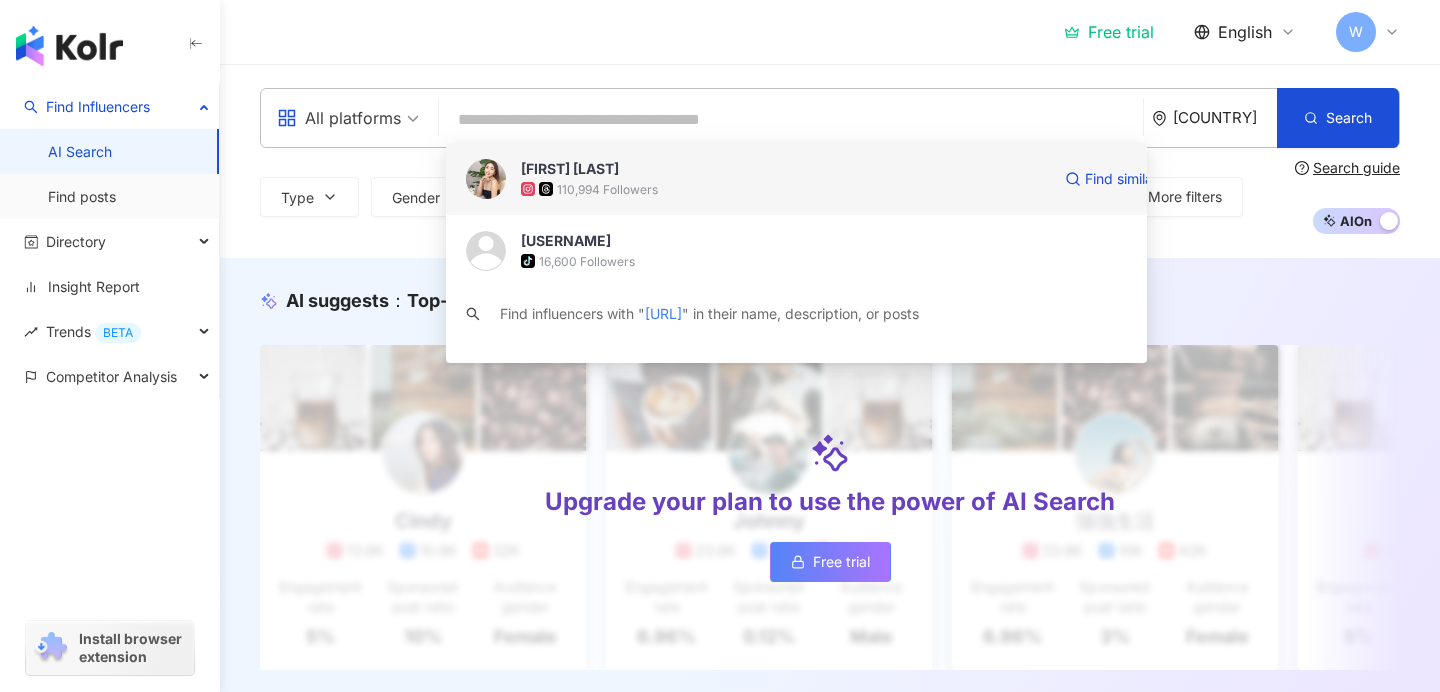 type 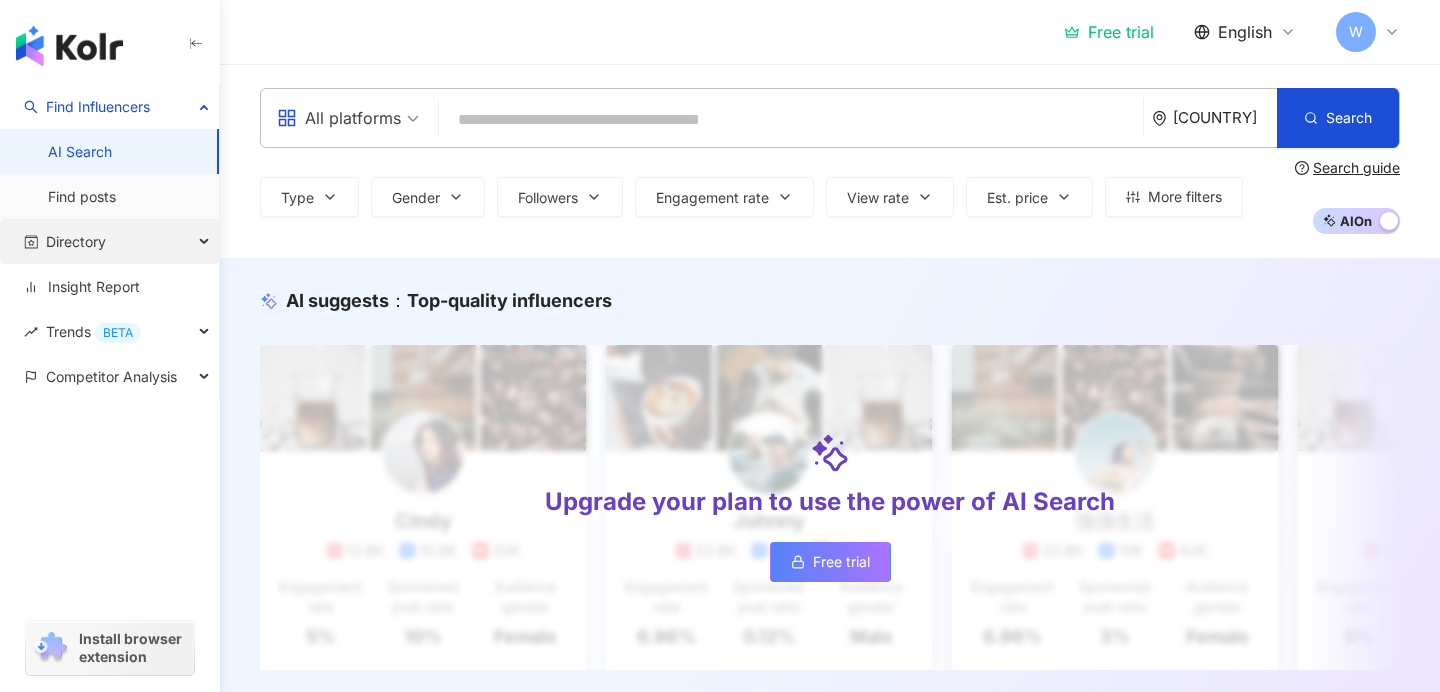 click on "Directory" at bounding box center (109, 241) 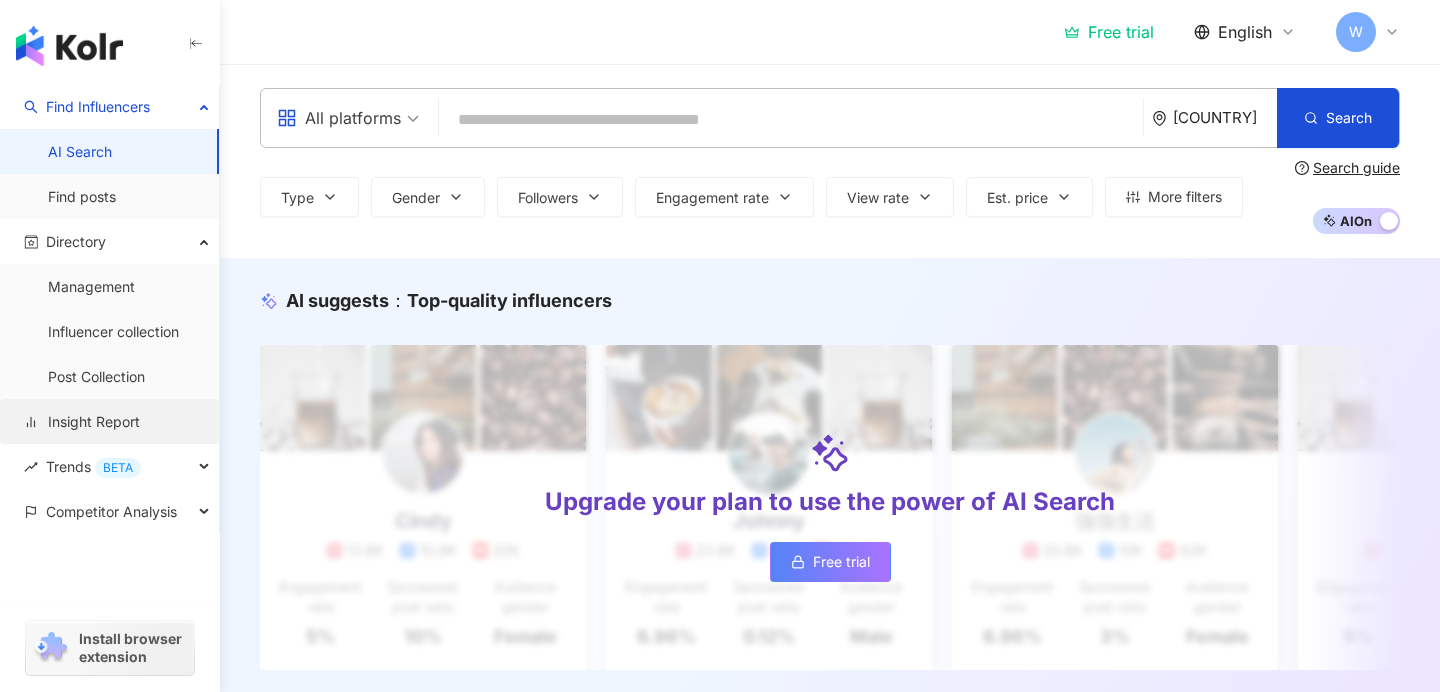 click on "Insight Report" at bounding box center [82, 422] 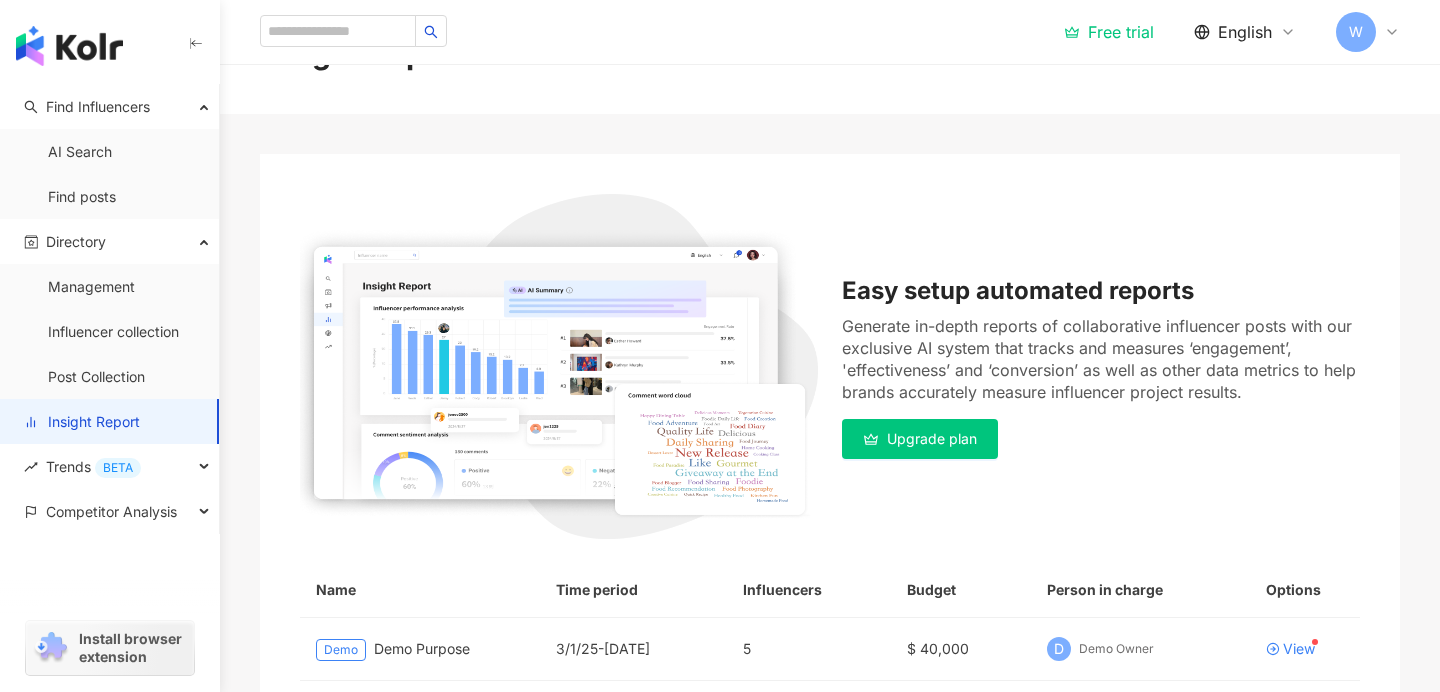 scroll, scrollTop: 73, scrollLeft: 0, axis: vertical 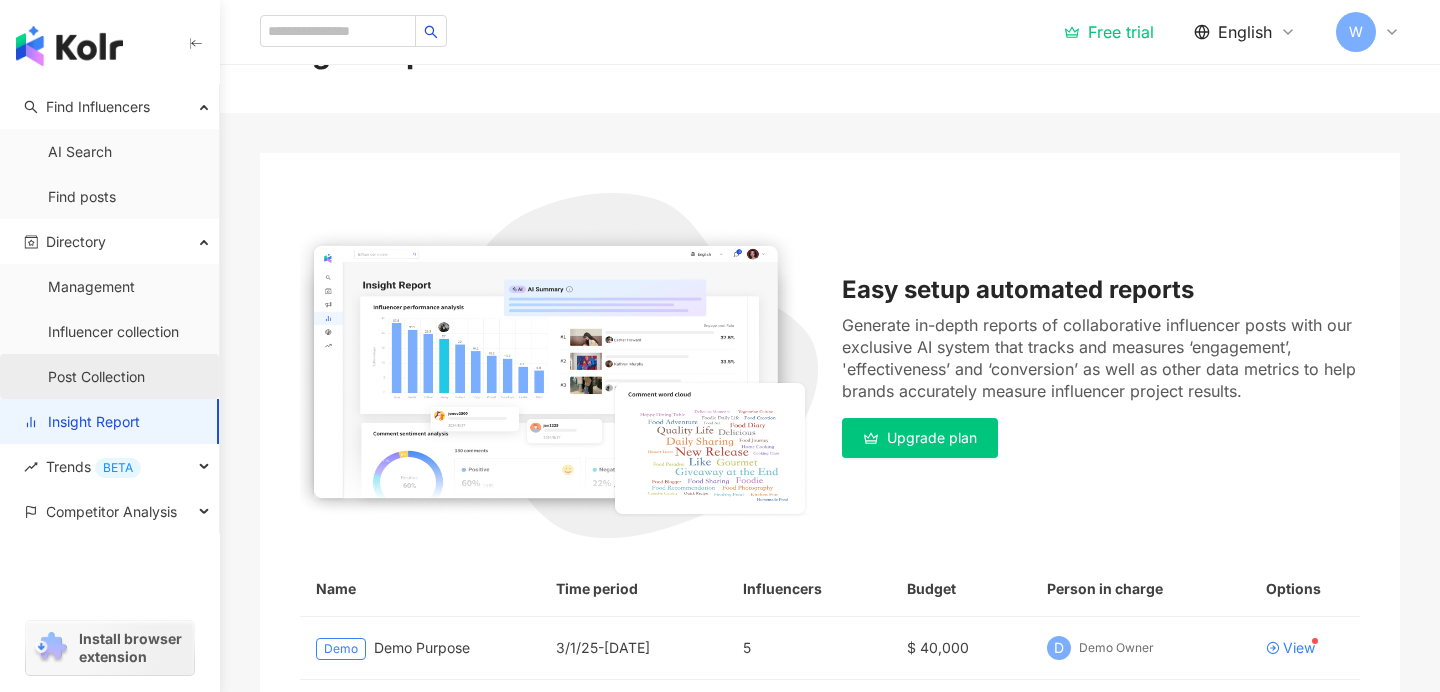 click on "Post Collection" at bounding box center (96, 377) 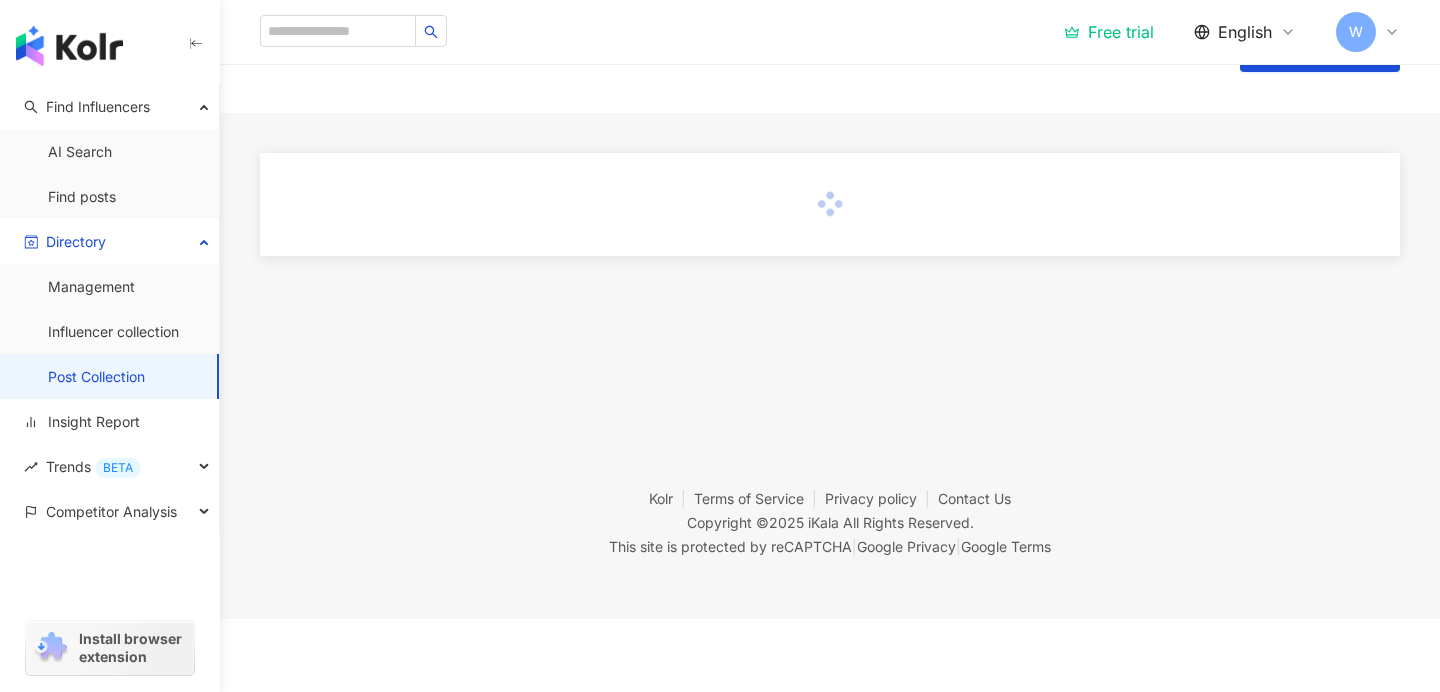 scroll, scrollTop: 0, scrollLeft: 0, axis: both 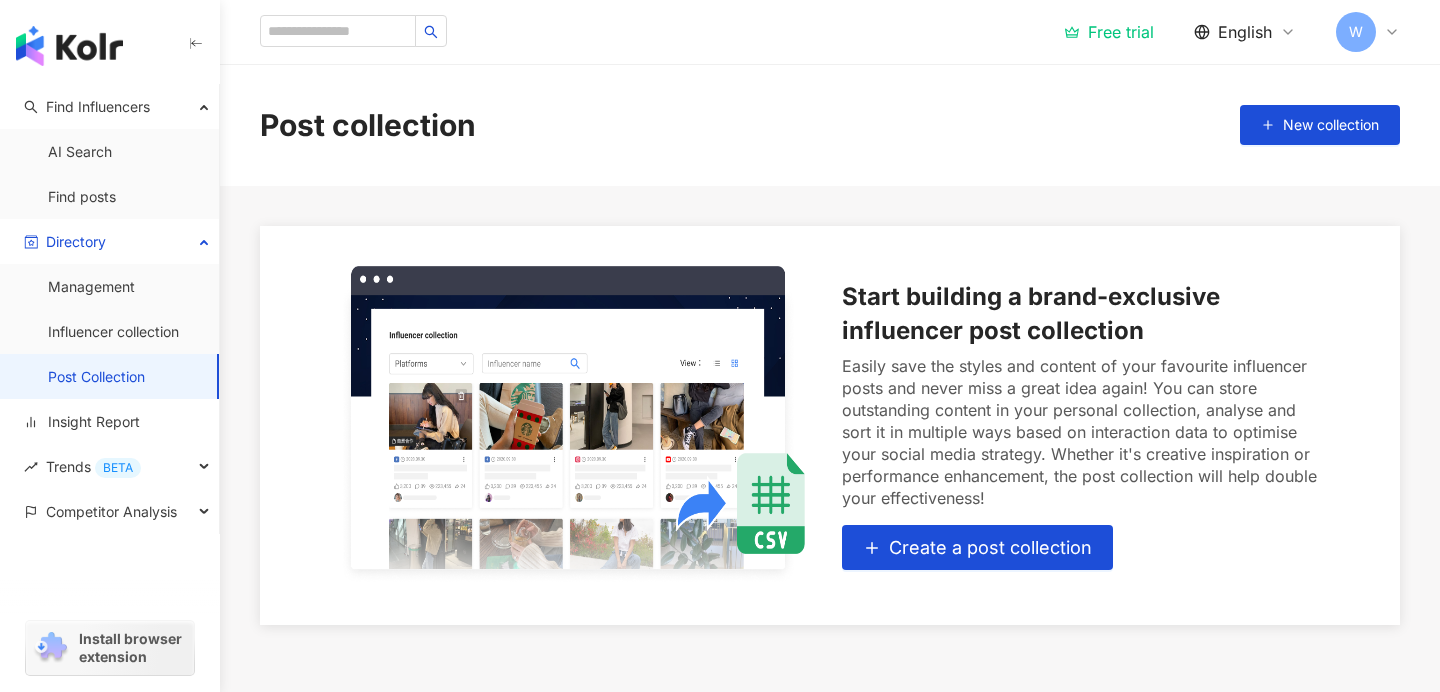 click on "Post Collection" at bounding box center (96, 377) 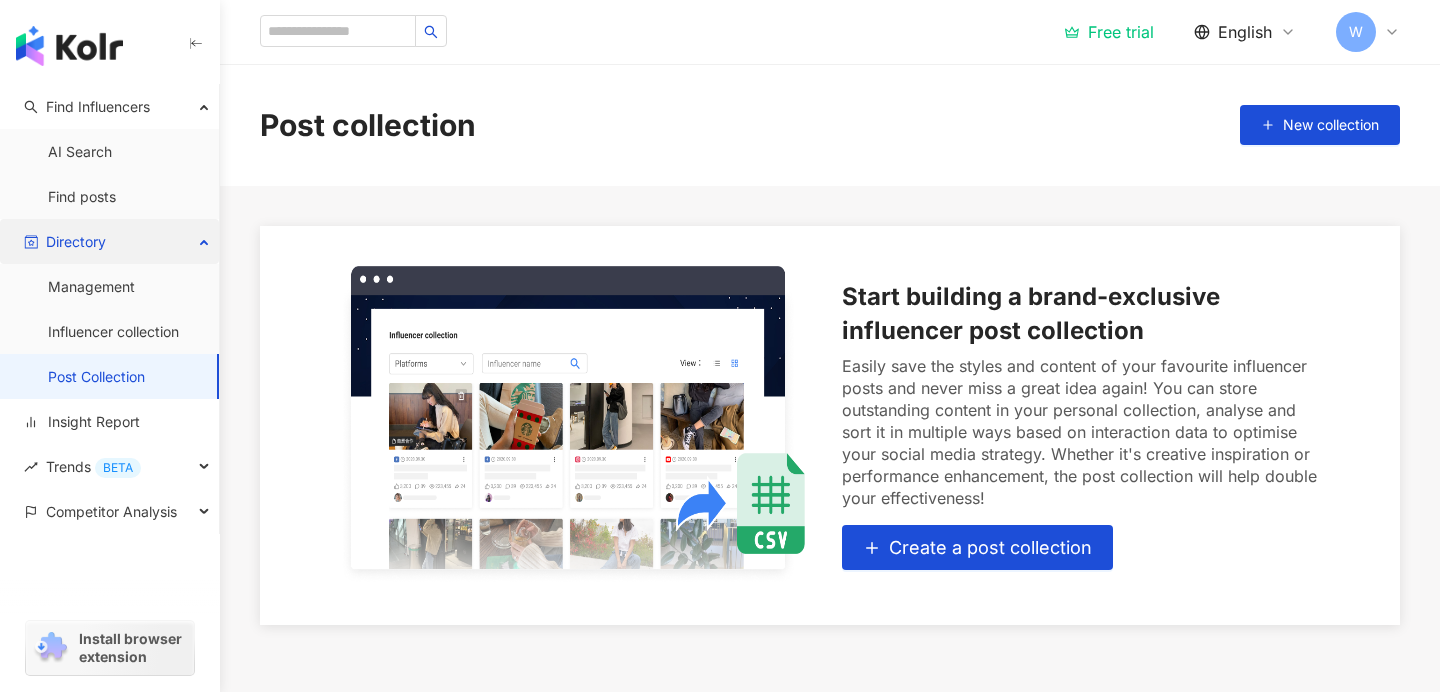 click on "Directory" at bounding box center (109, 241) 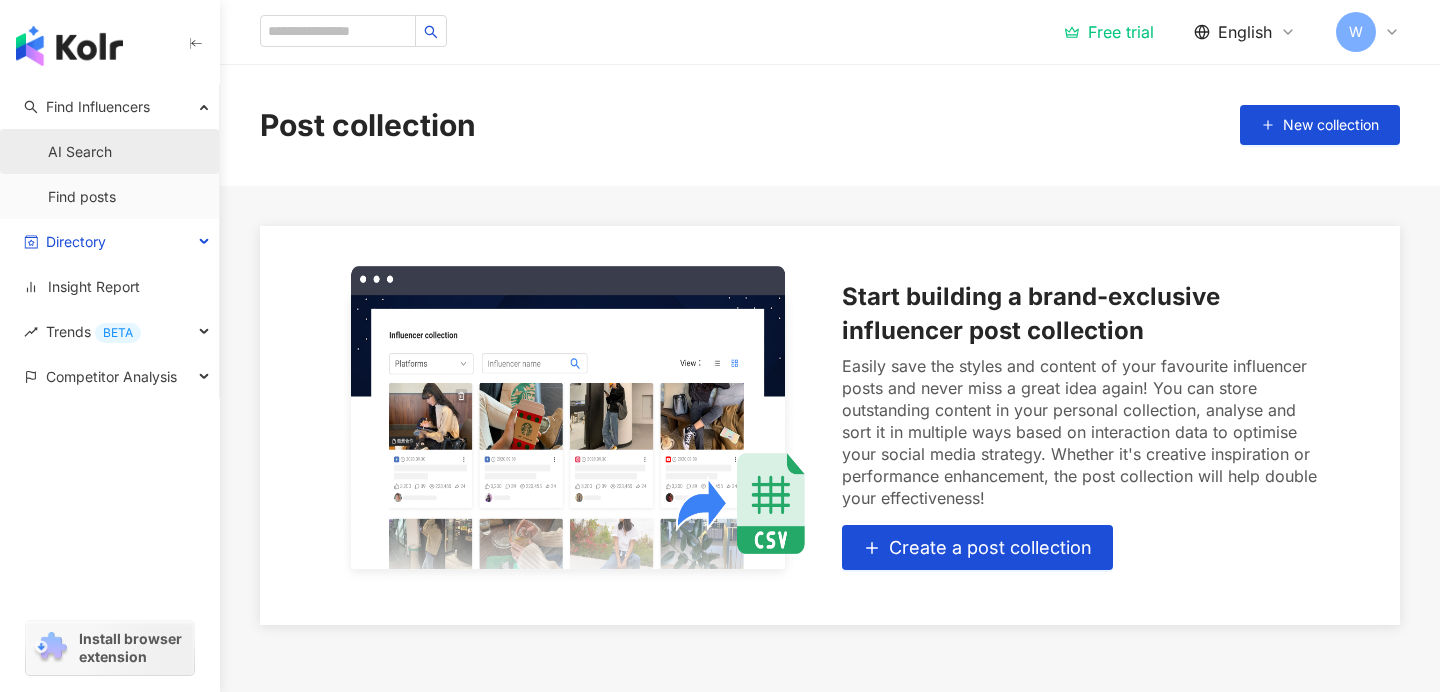 click on "AI Search" at bounding box center (80, 152) 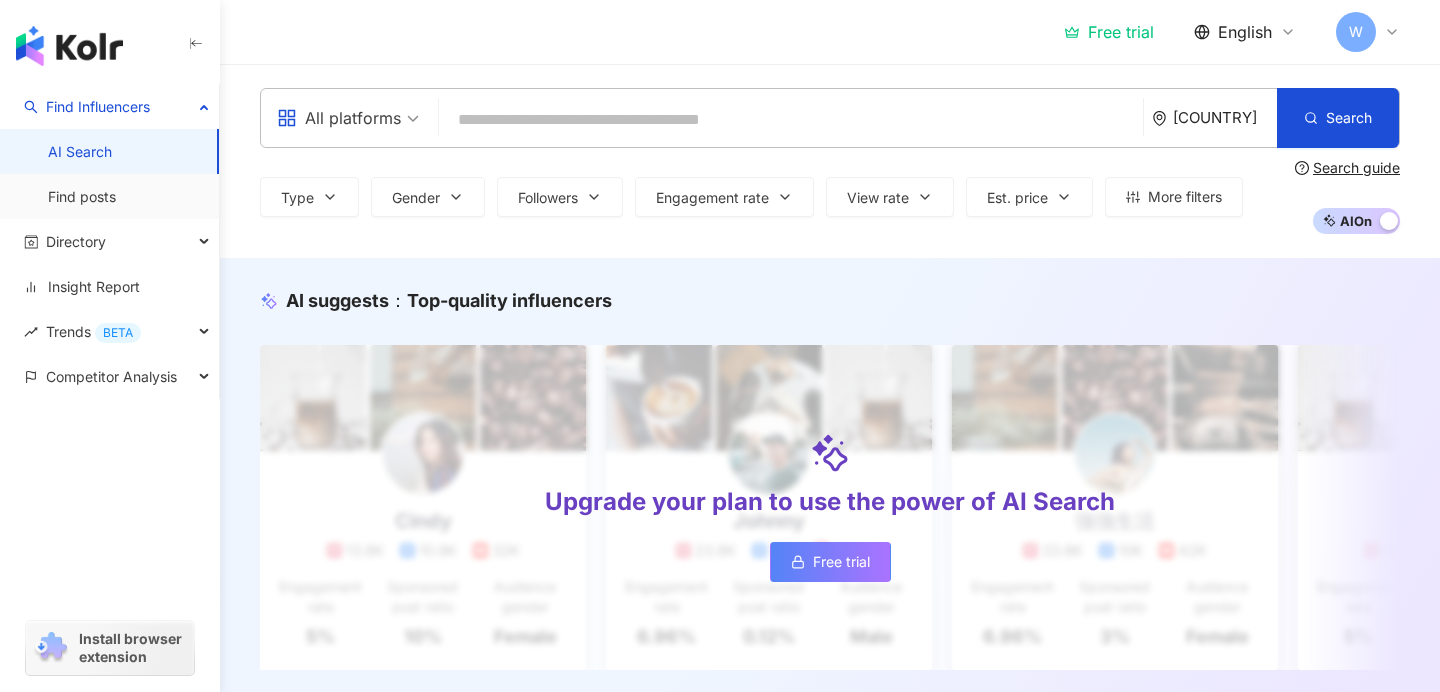 click on "W" at bounding box center (1356, 32) 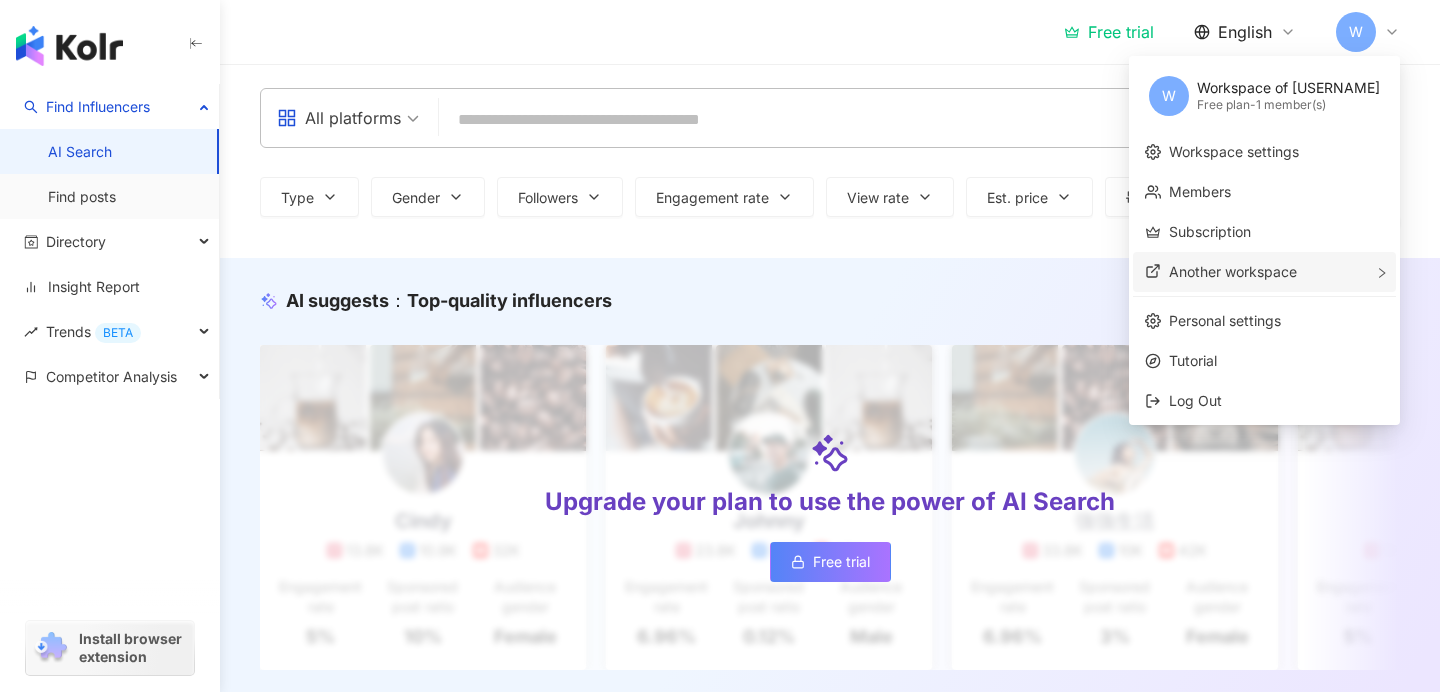 click on "Another workspace" at bounding box center [1233, 271] 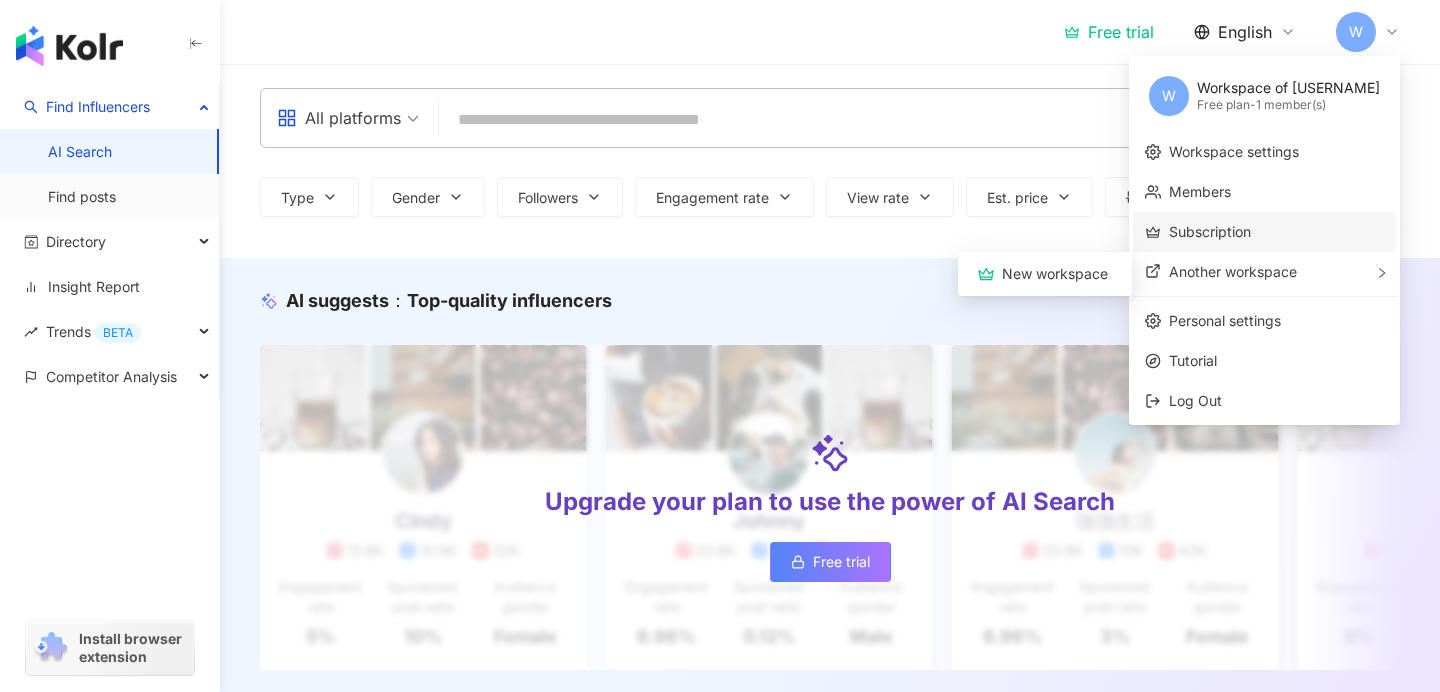 click on "Subscription" at bounding box center (1210, 231) 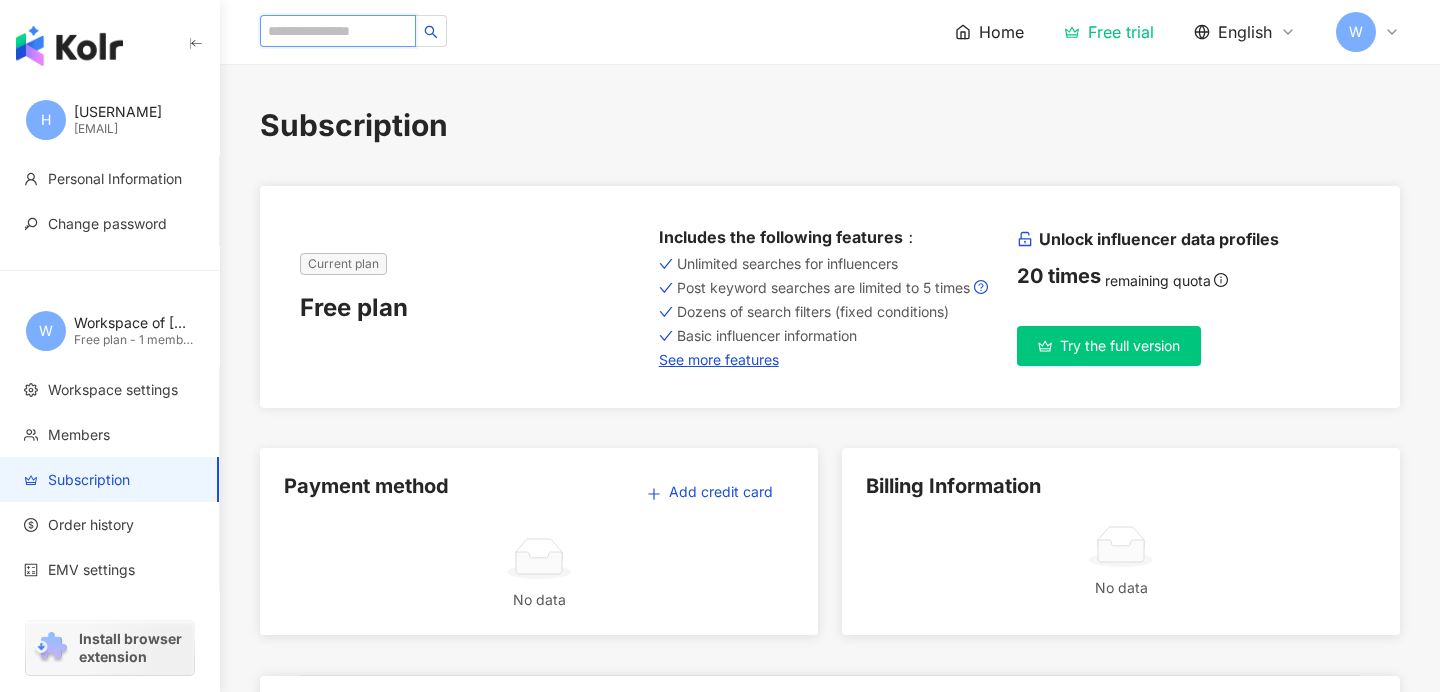 click at bounding box center (338, 31) 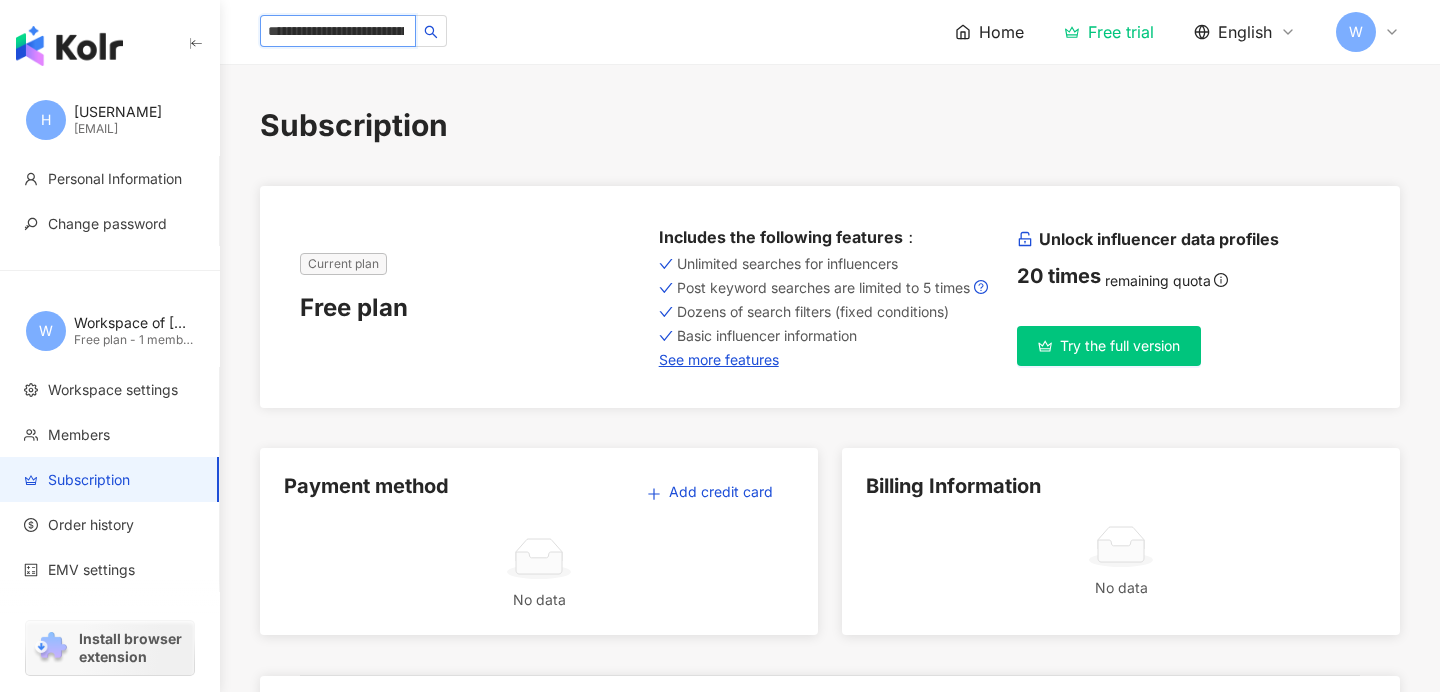 scroll, scrollTop: 0, scrollLeft: 148, axis: horizontal 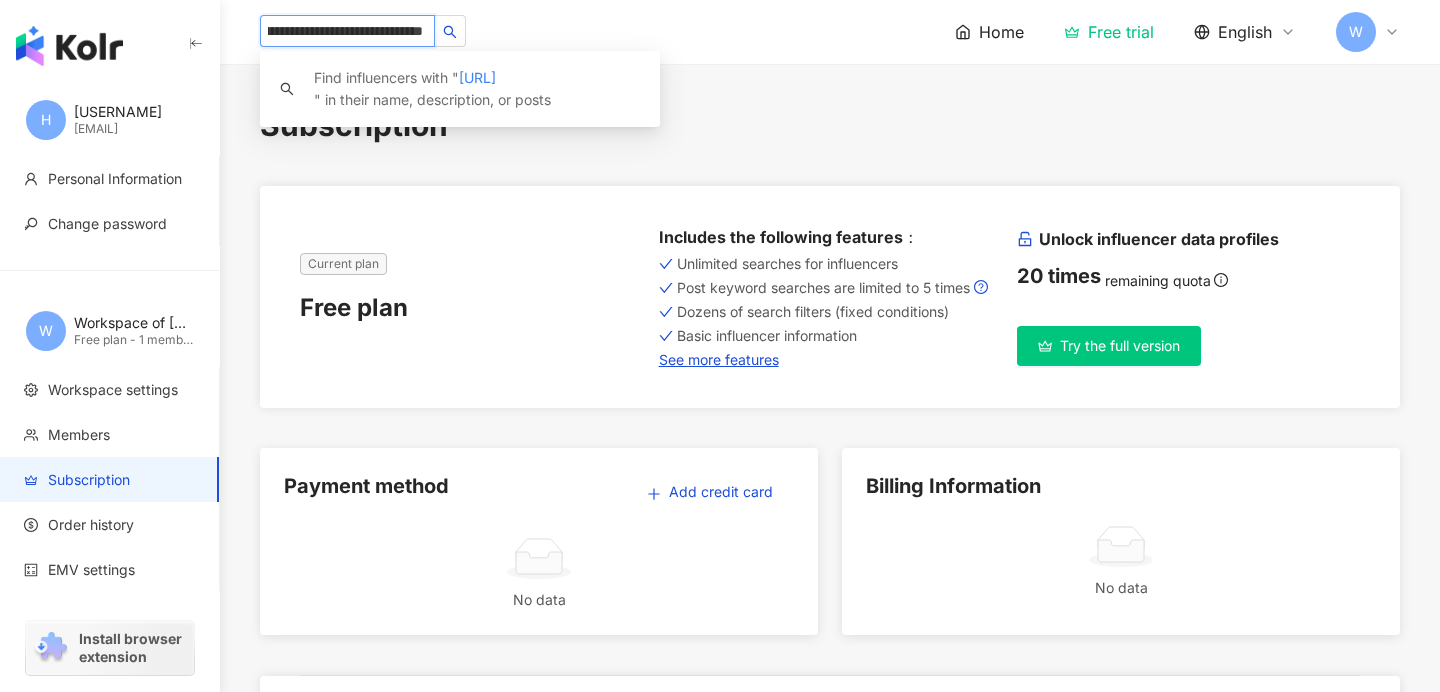 type on "**********" 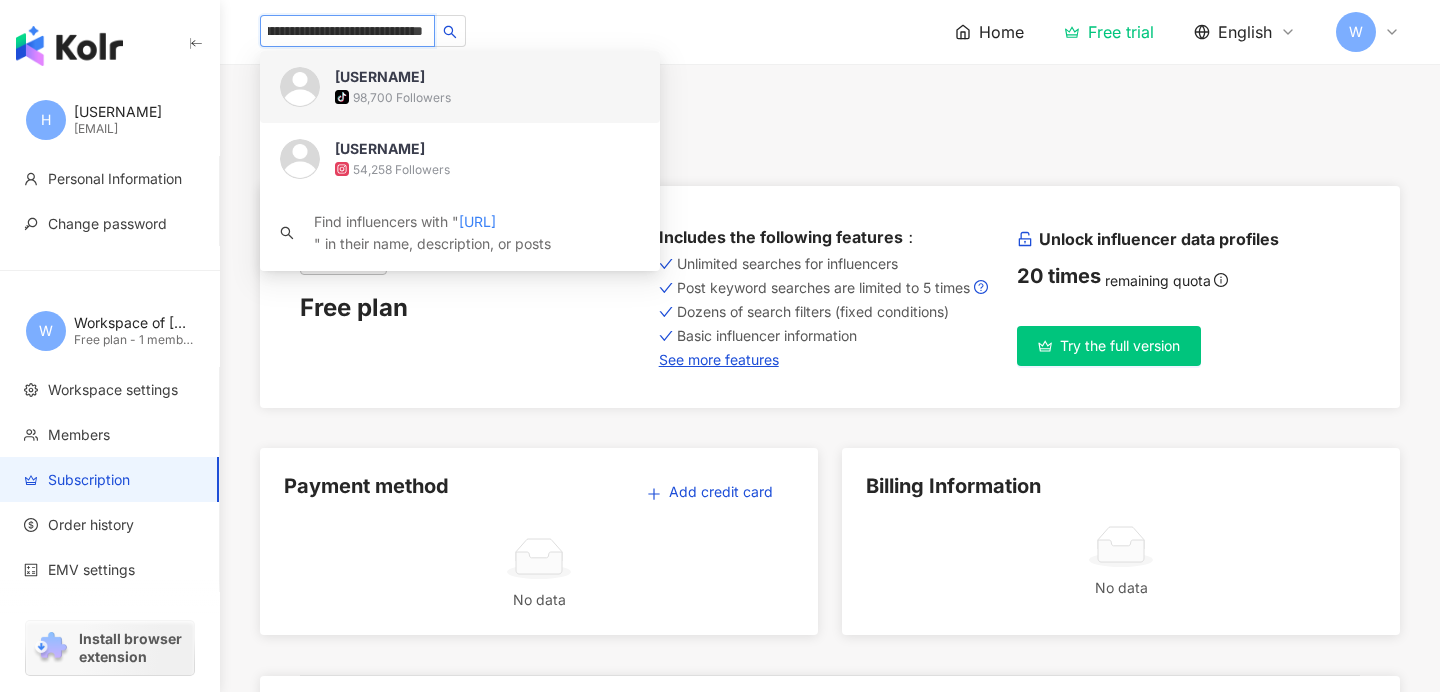 click on "anidajaafar tiktok-icon 98,700   Followers" at bounding box center [487, 87] 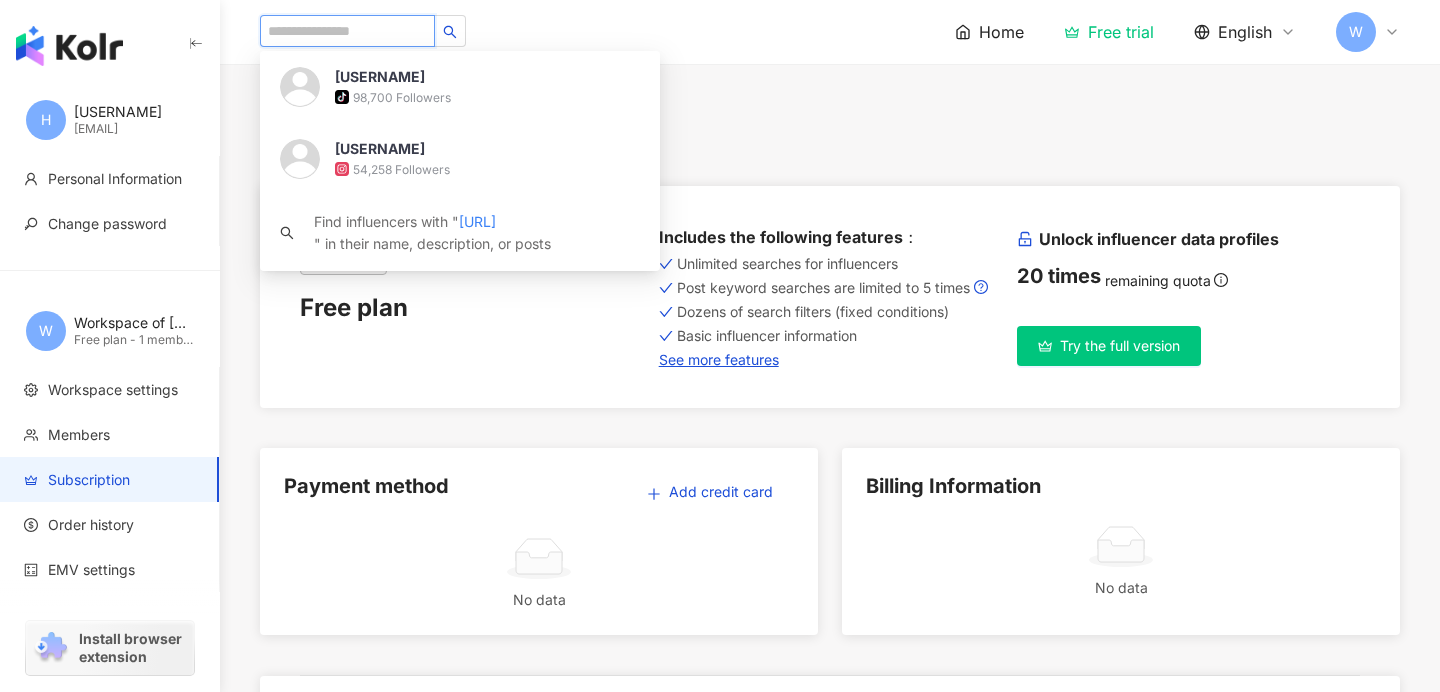 scroll, scrollTop: 0, scrollLeft: 0, axis: both 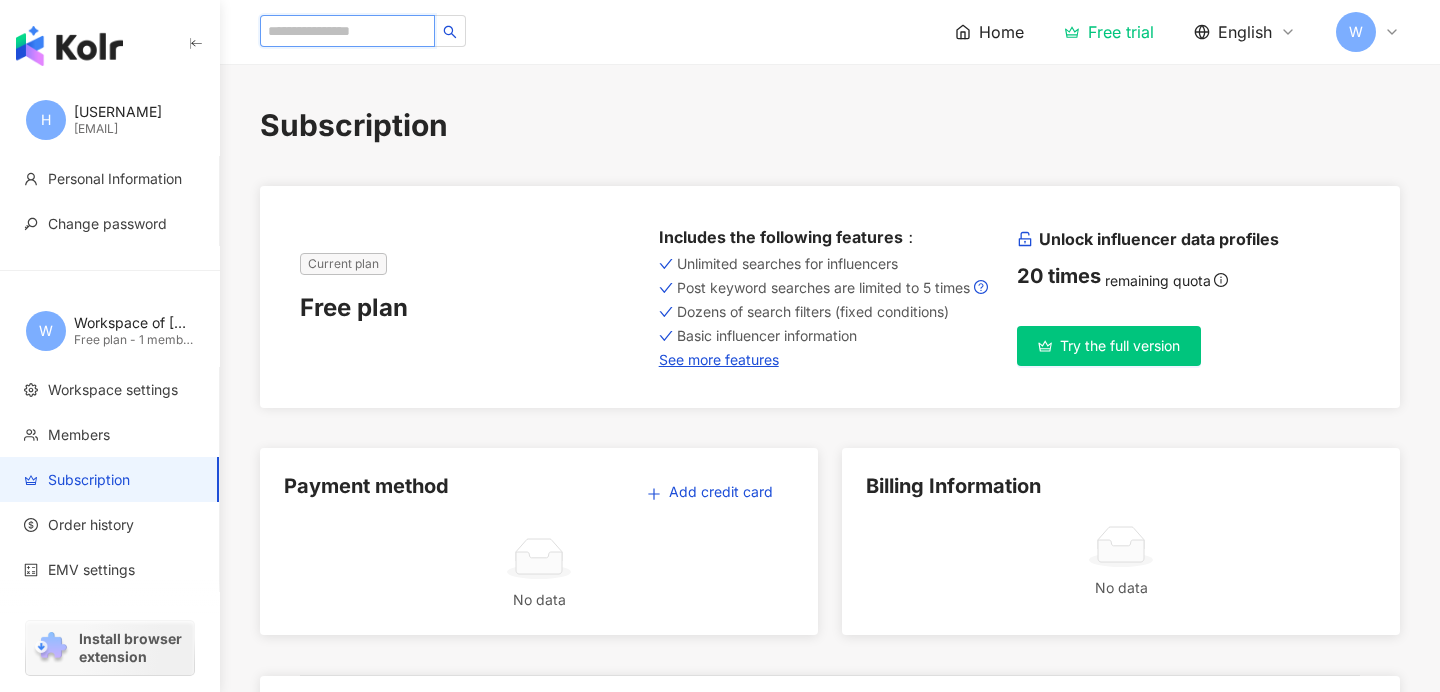 click at bounding box center [347, 31] 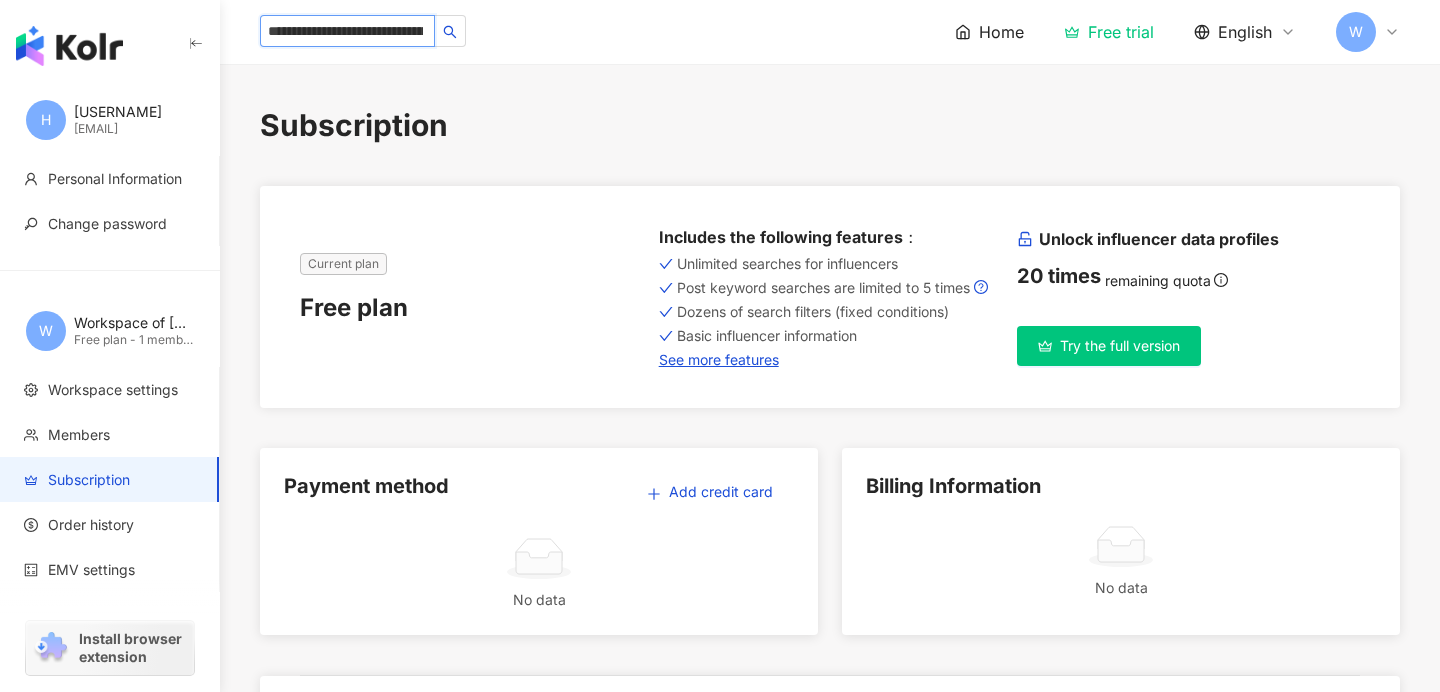 scroll, scrollTop: 0, scrollLeft: 148, axis: horizontal 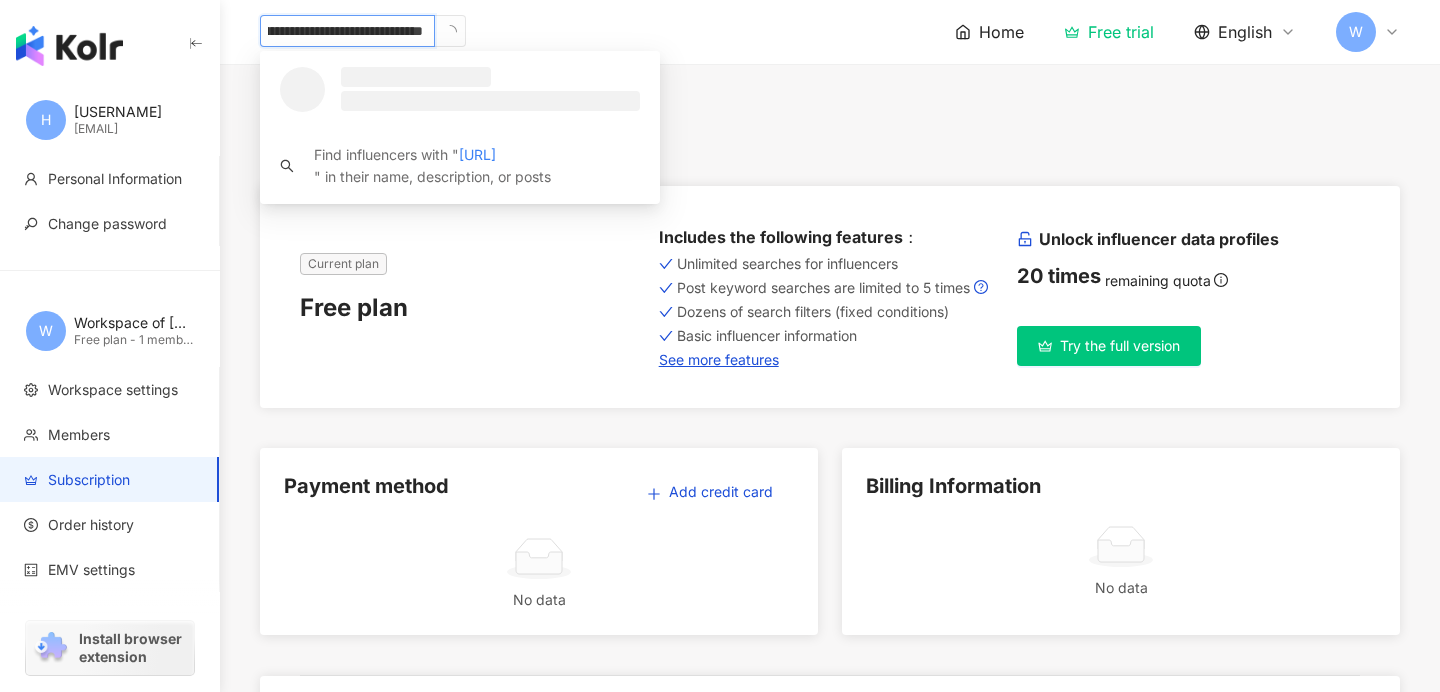 drag, startPoint x: 384, startPoint y: 31, endPoint x: 548, endPoint y: 31, distance: 164 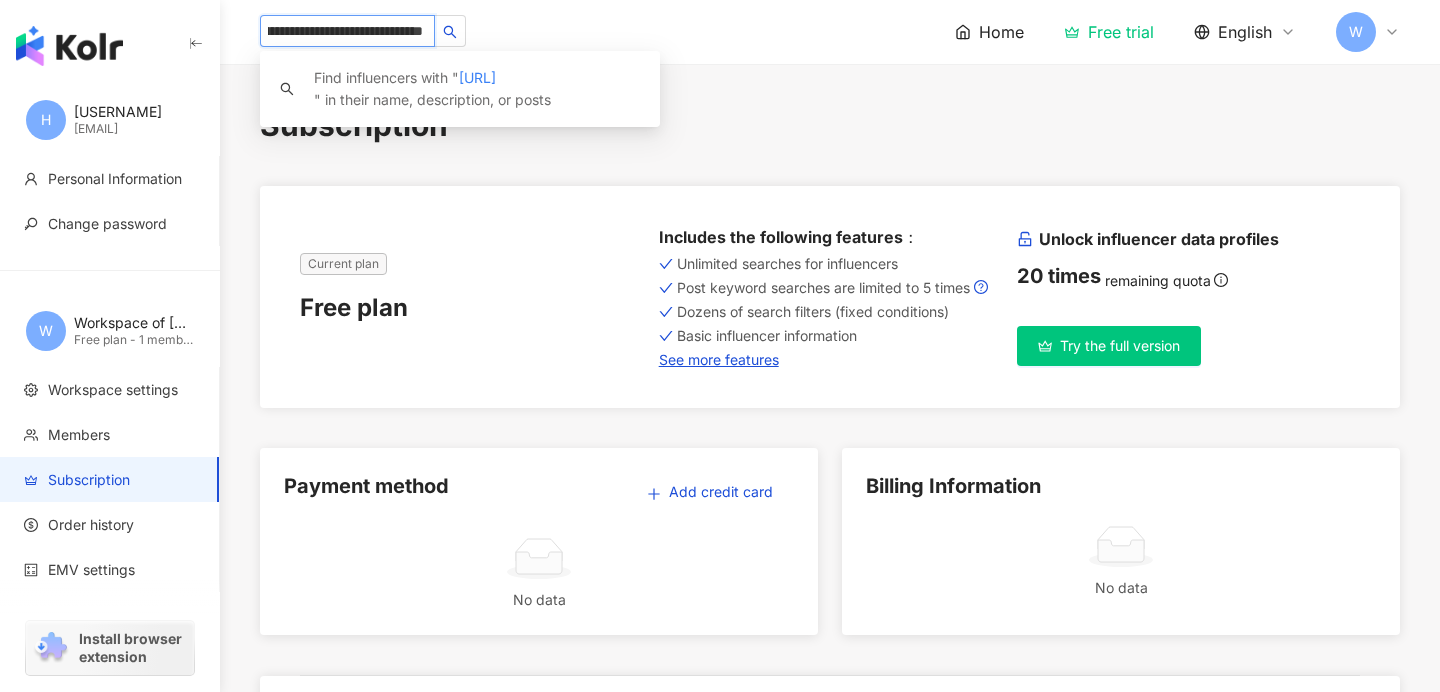 scroll, scrollTop: 0, scrollLeft: 111, axis: horizontal 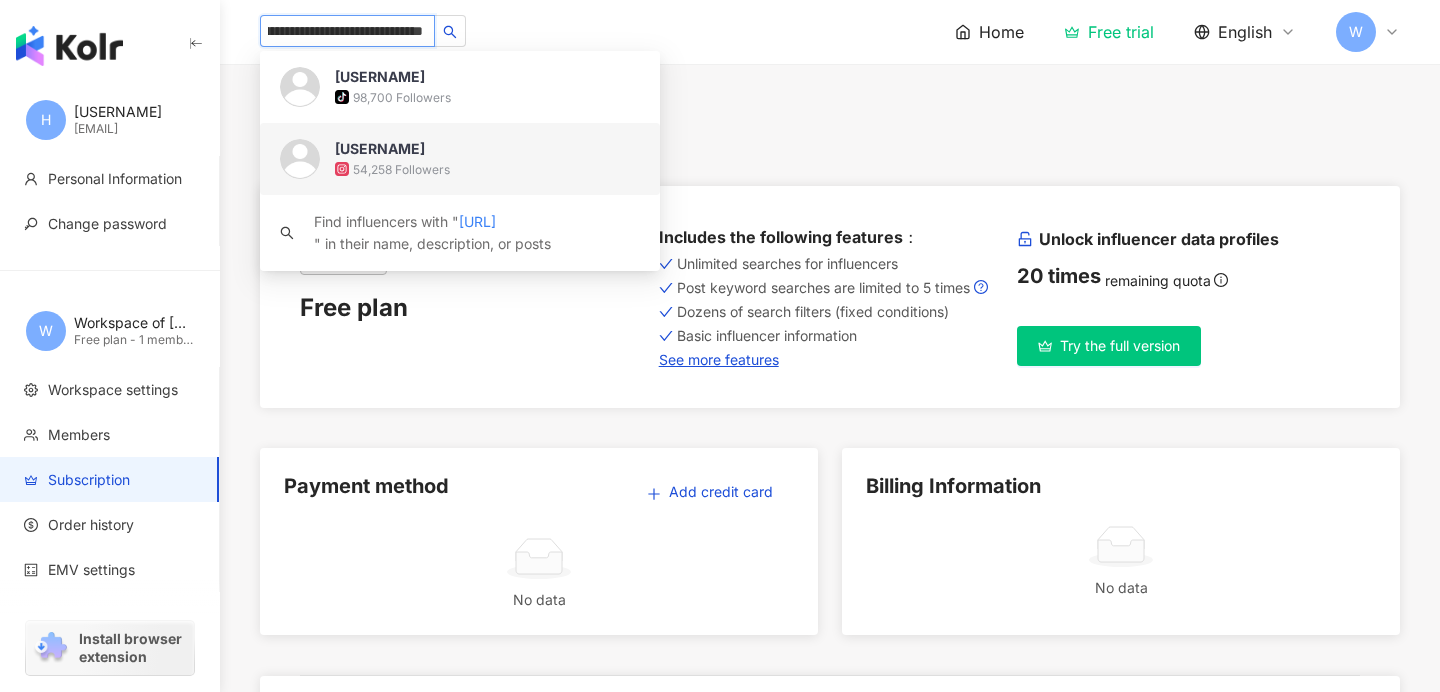 click on "anidajaafar 54,258   Followers" at bounding box center [487, 159] 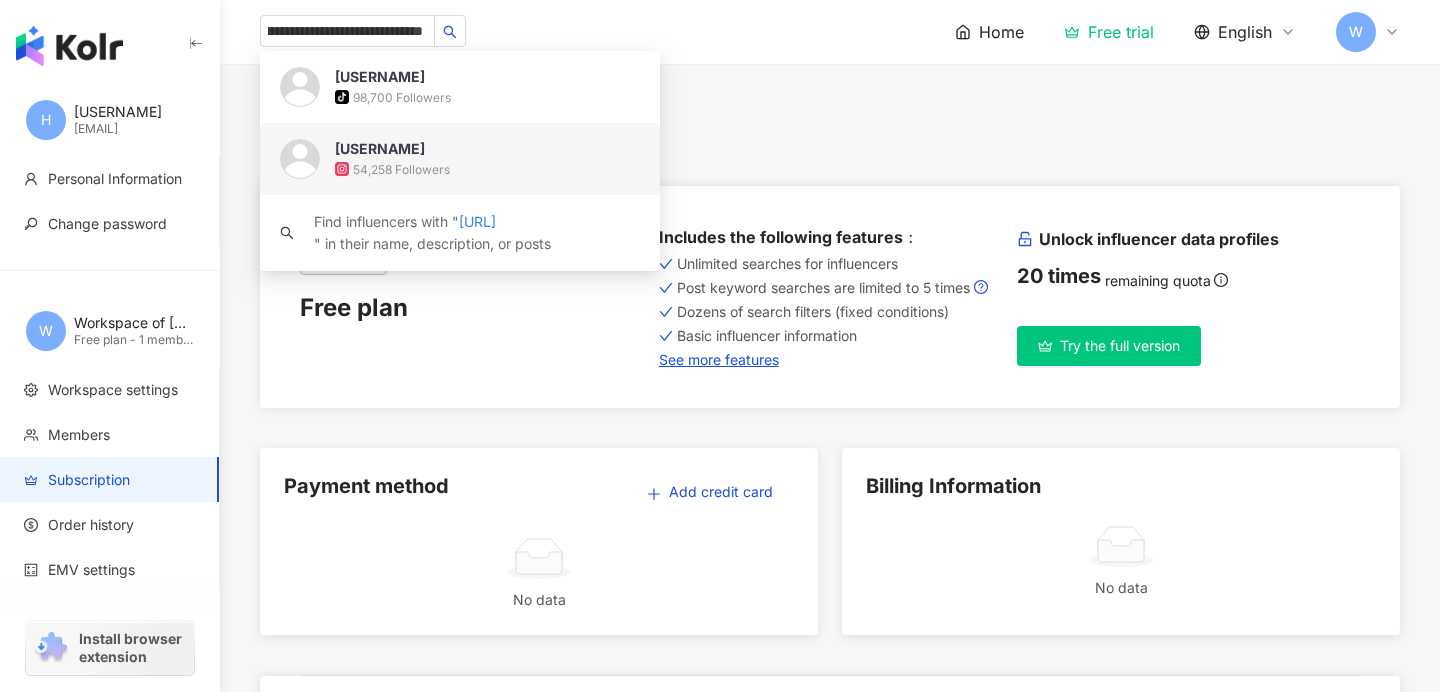 type 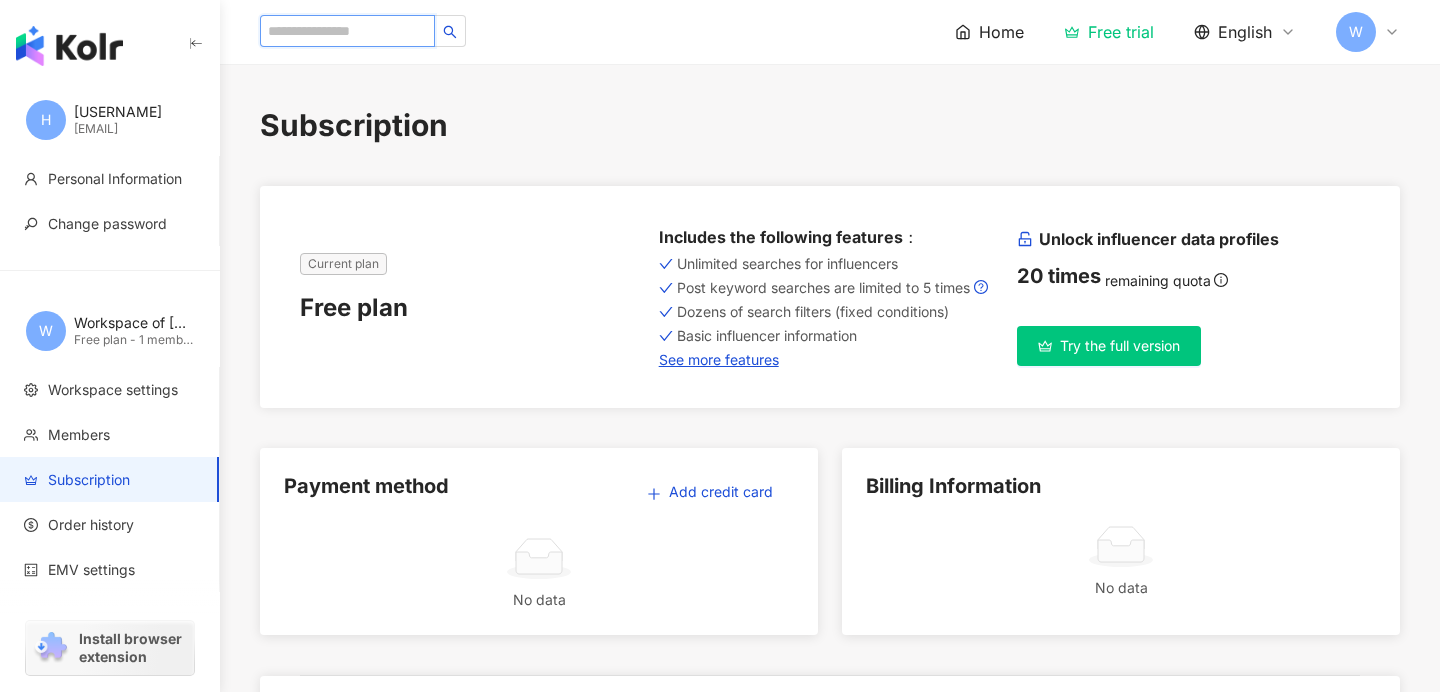 scroll, scrollTop: 0, scrollLeft: 0, axis: both 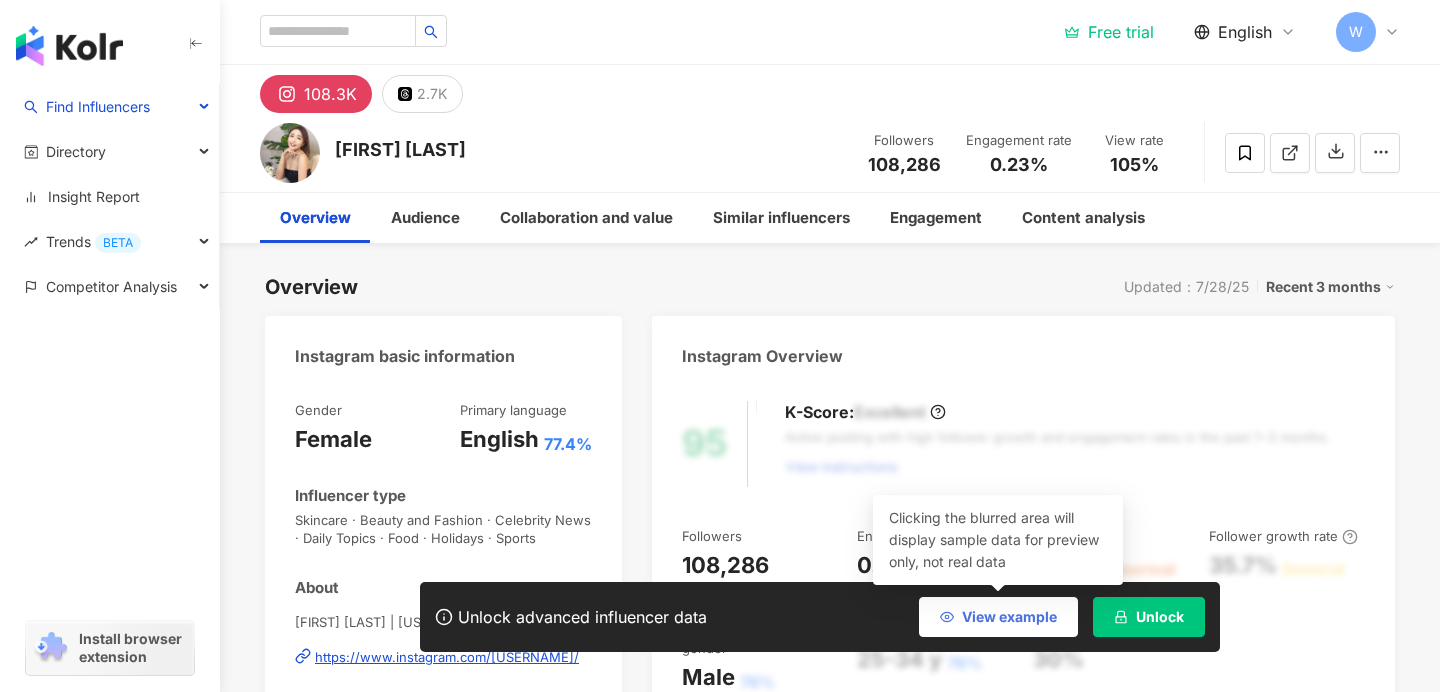 click on "View example" at bounding box center [1009, 617] 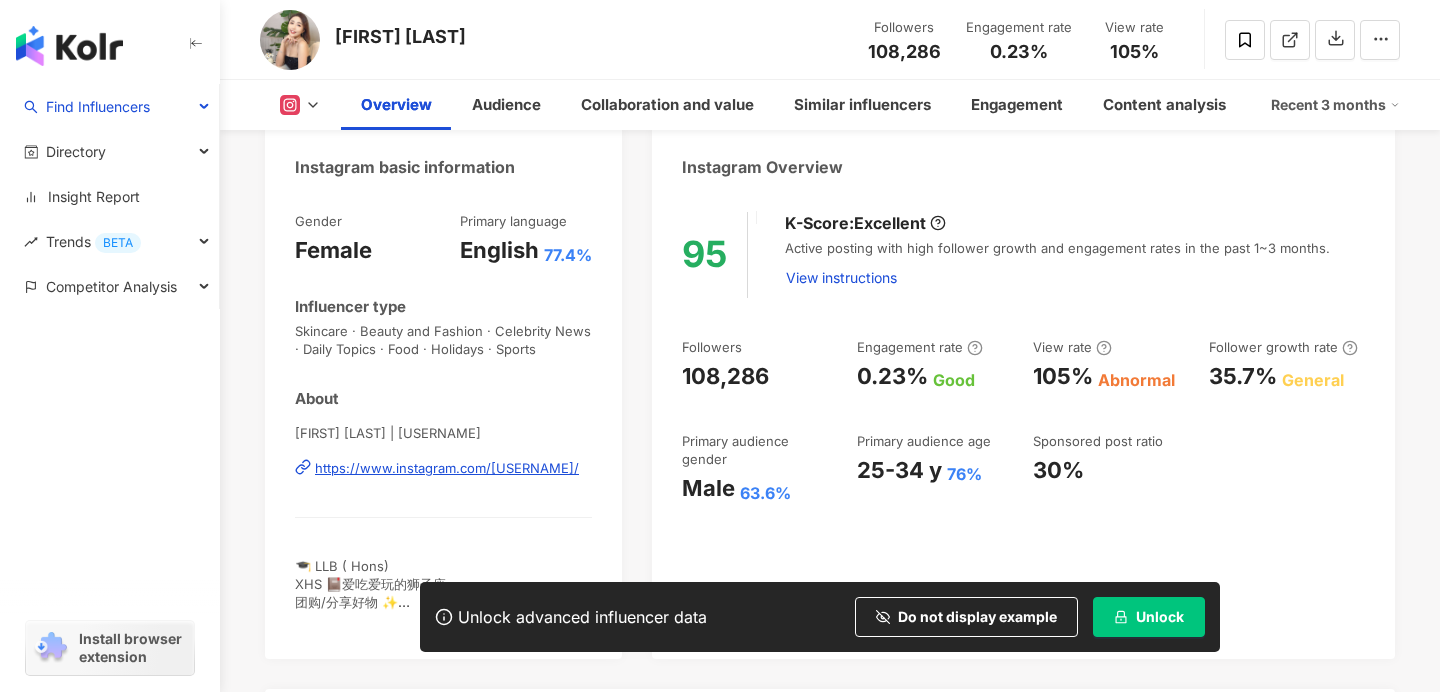 scroll, scrollTop: 187, scrollLeft: 0, axis: vertical 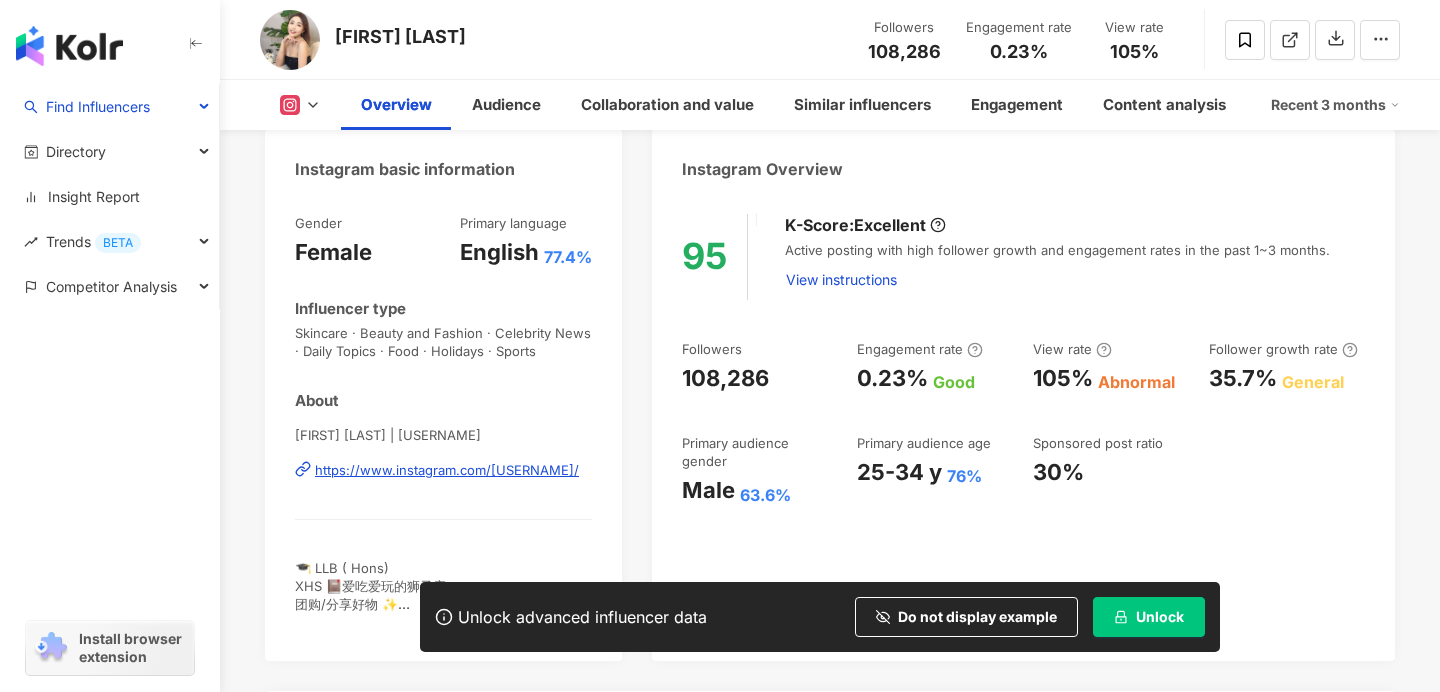 type 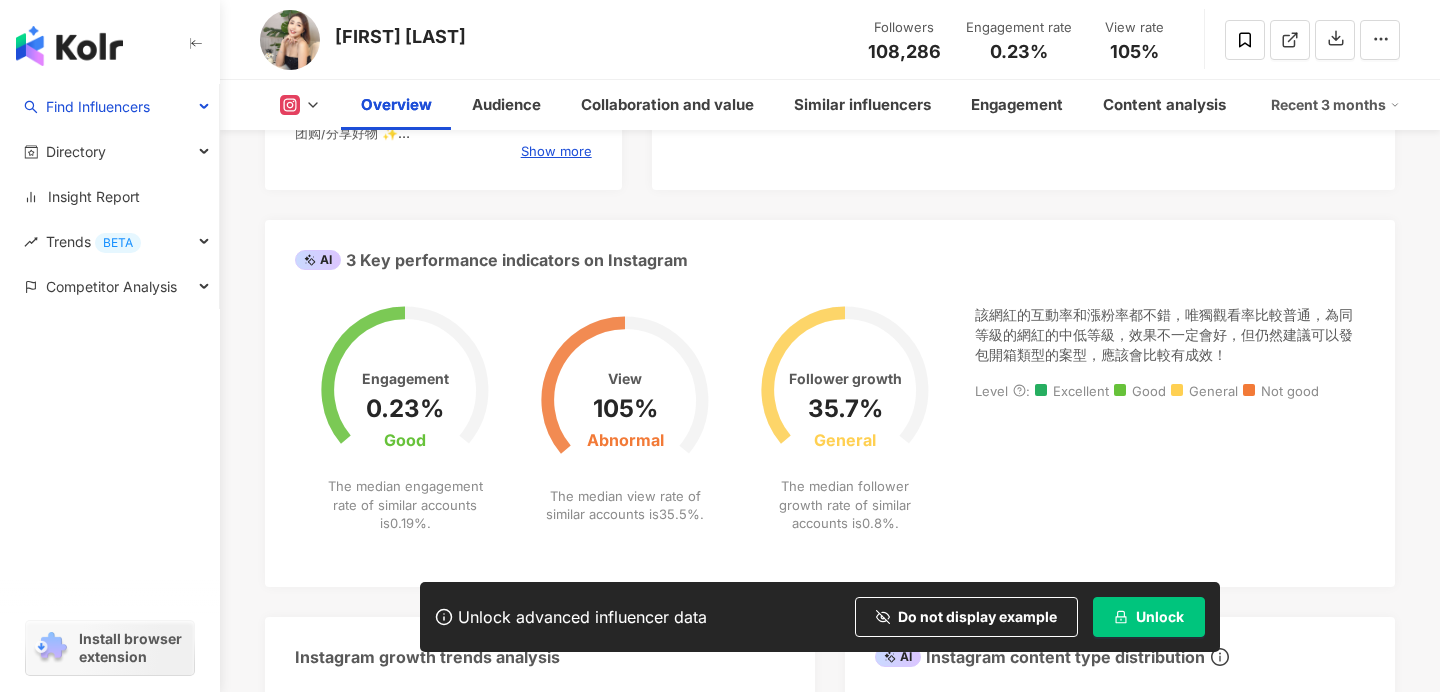 scroll, scrollTop: 670, scrollLeft: 0, axis: vertical 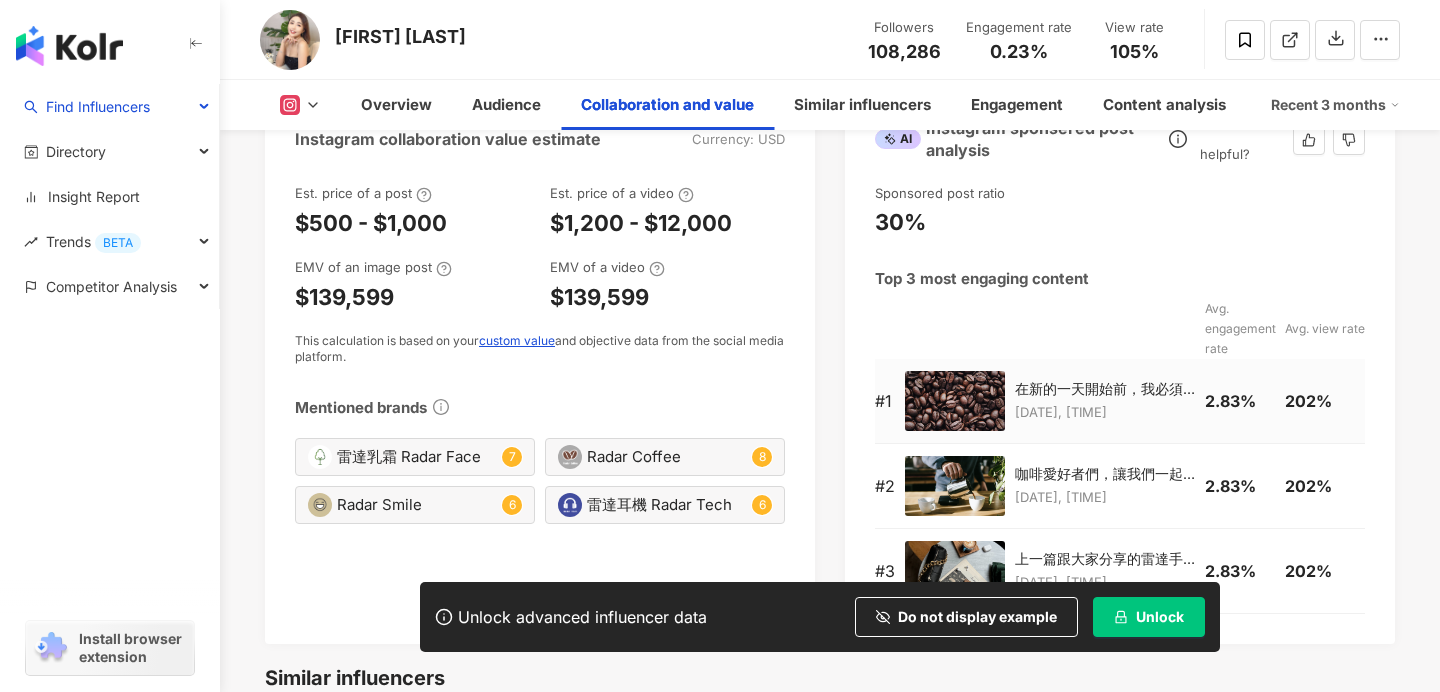 click at bounding box center [955, 401] 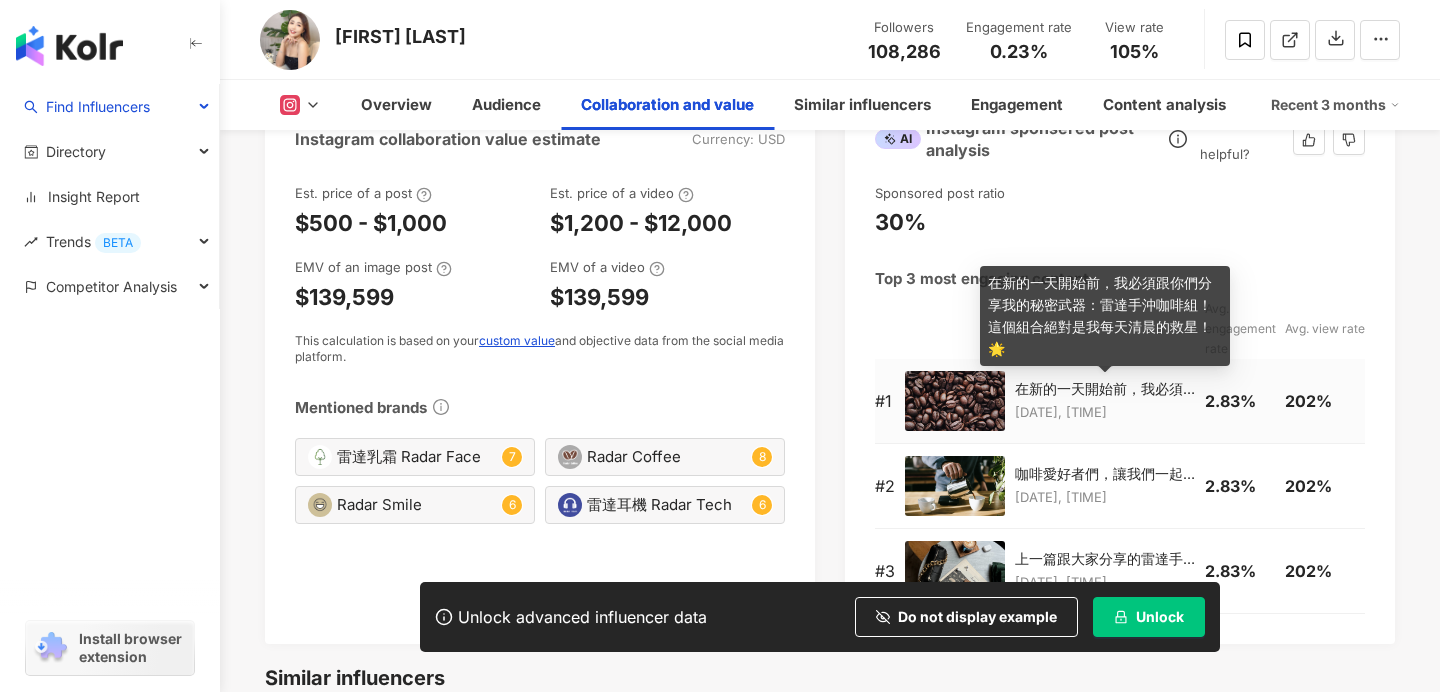 click on "在新的一天開始前，我必須跟你們分享我的秘密武器：雷達手沖咖啡組！這個組合絕對是我每天清晨的救星！🌟" at bounding box center (1105, 389) 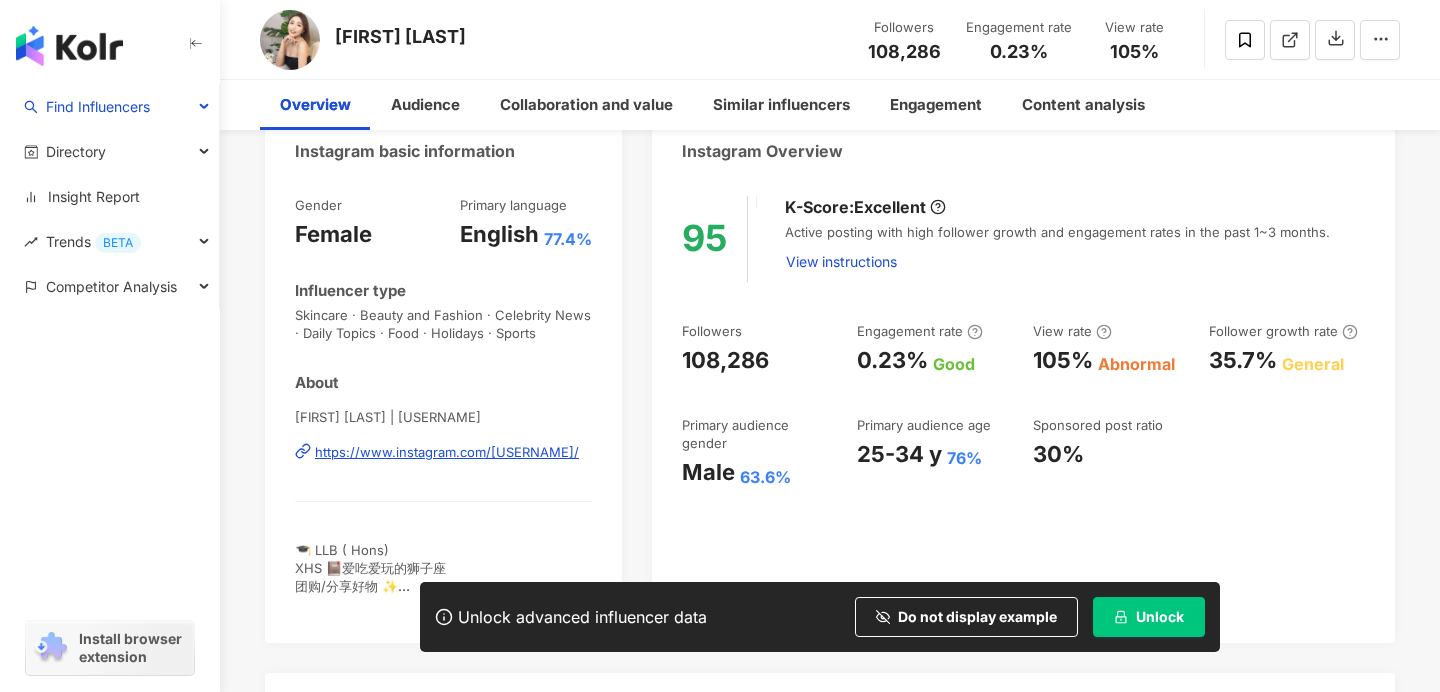 scroll, scrollTop: 0, scrollLeft: 0, axis: both 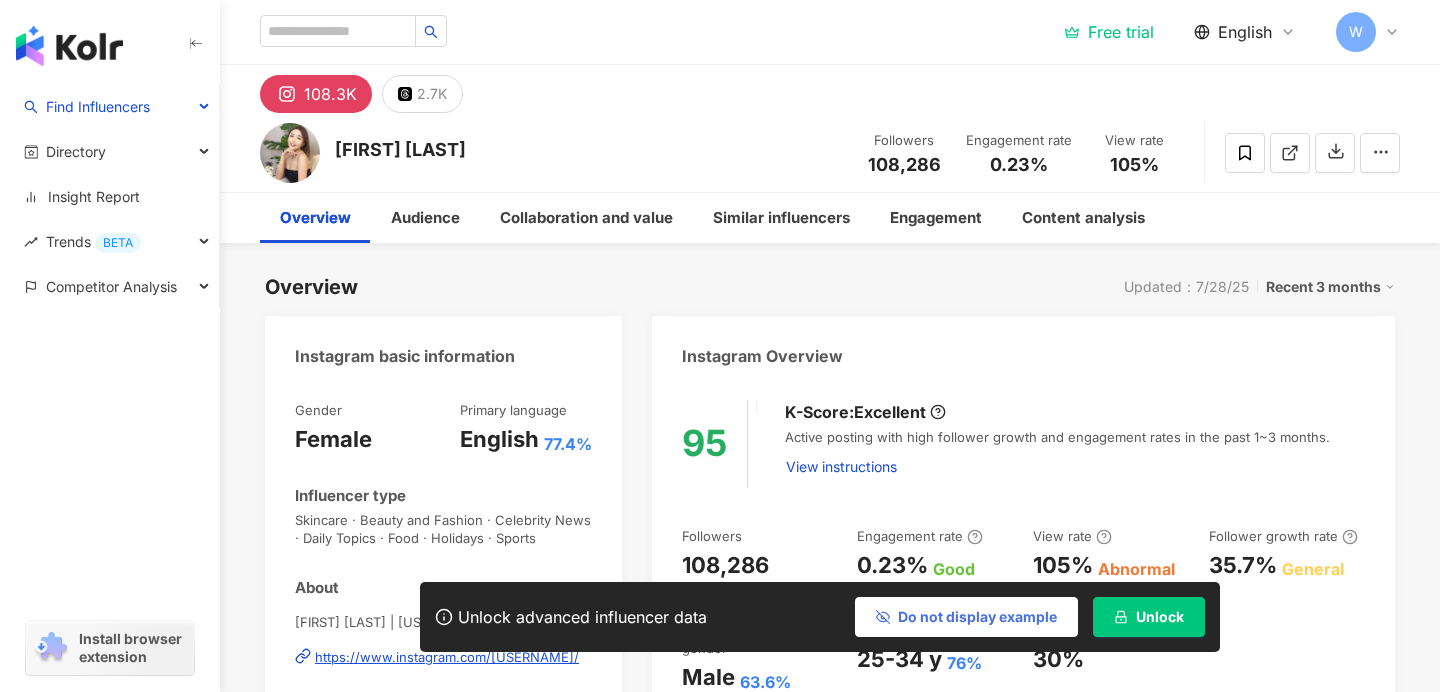 click on "Do not display example" at bounding box center [977, 617] 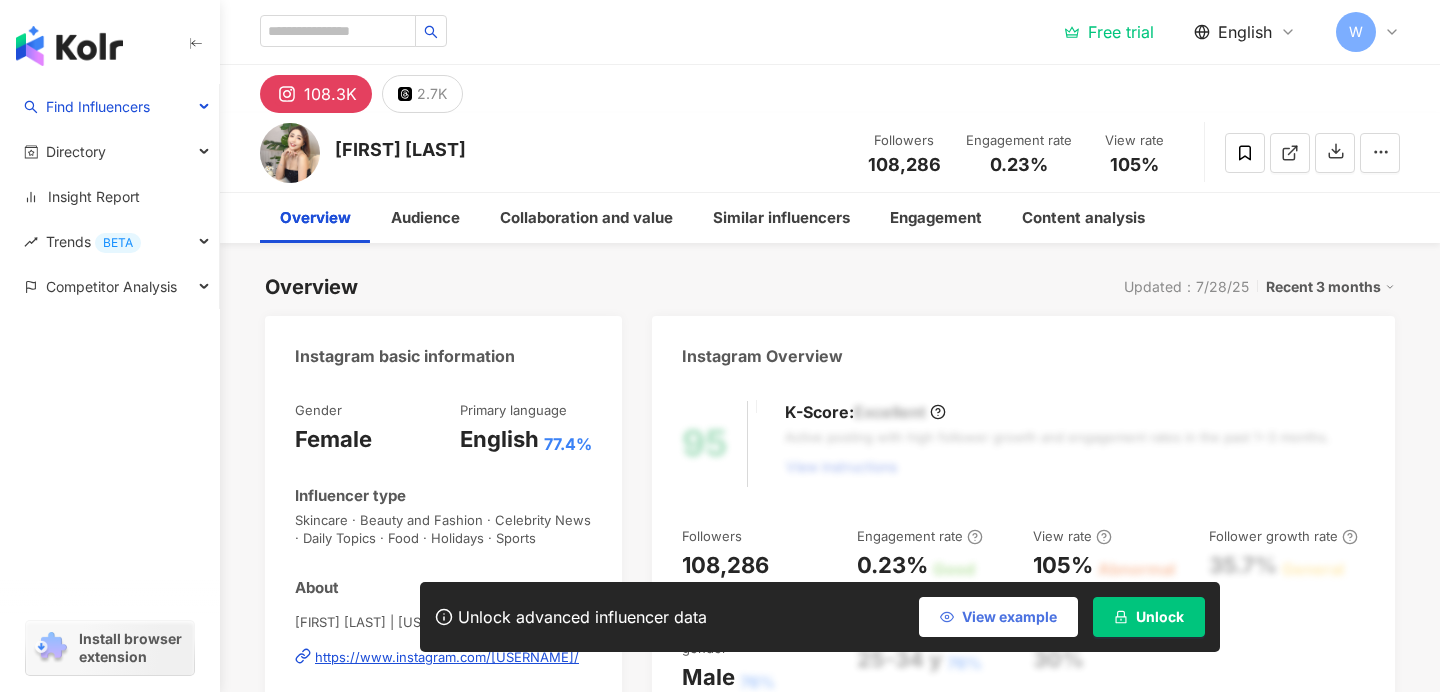 click on "View example" at bounding box center (1009, 617) 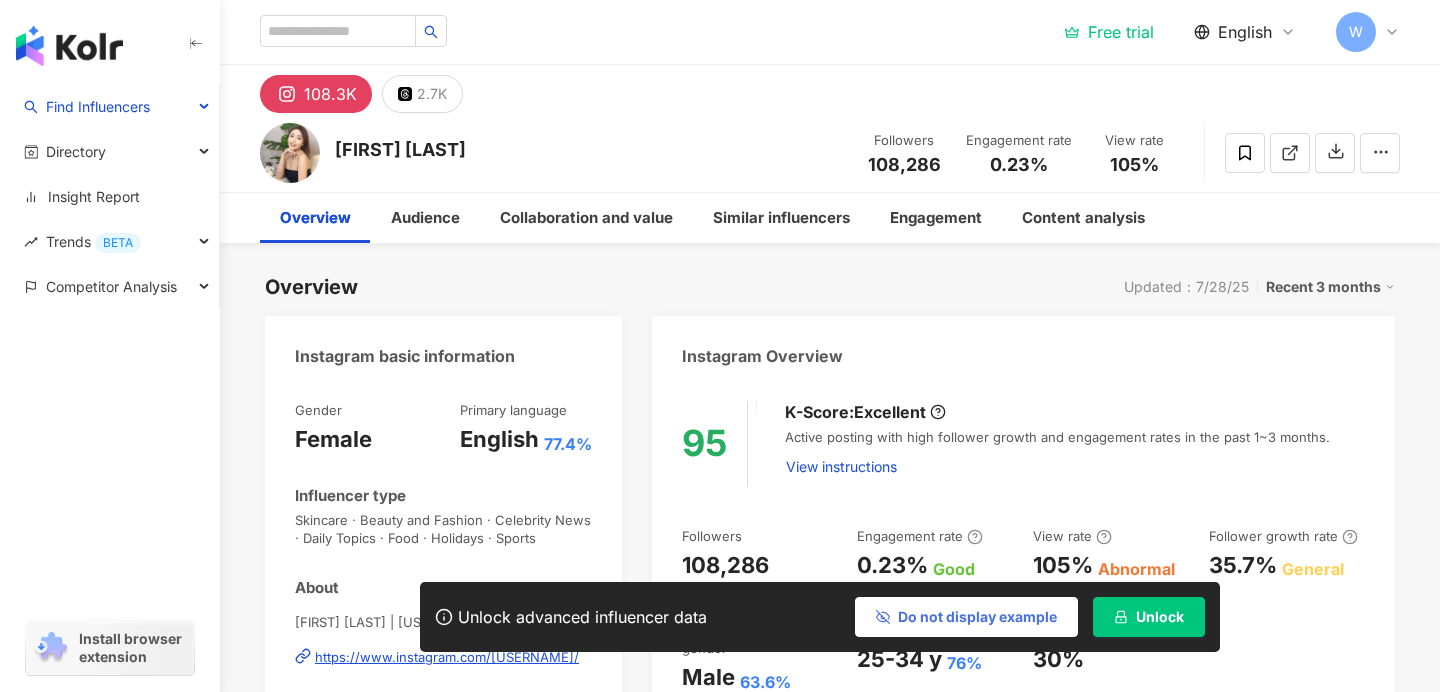 click on "Do not display example" at bounding box center (977, 617) 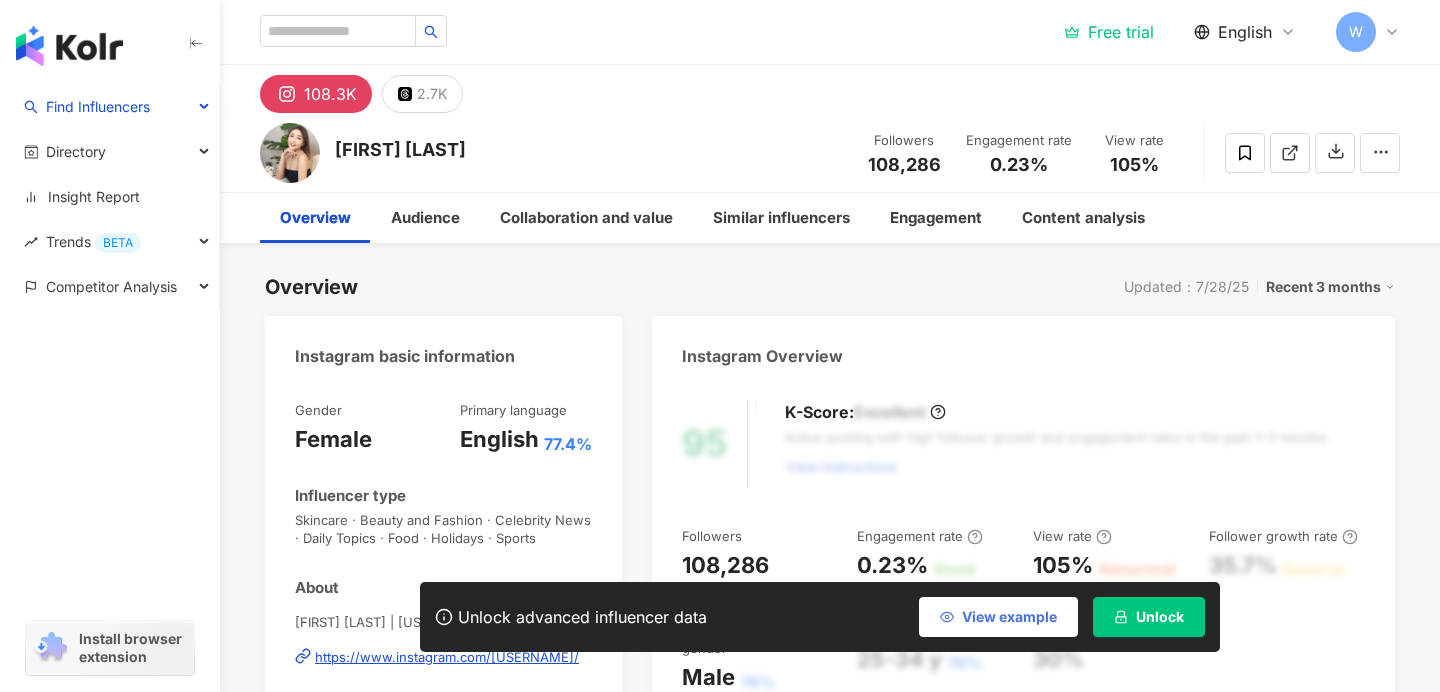 click on "View example" at bounding box center [1009, 617] 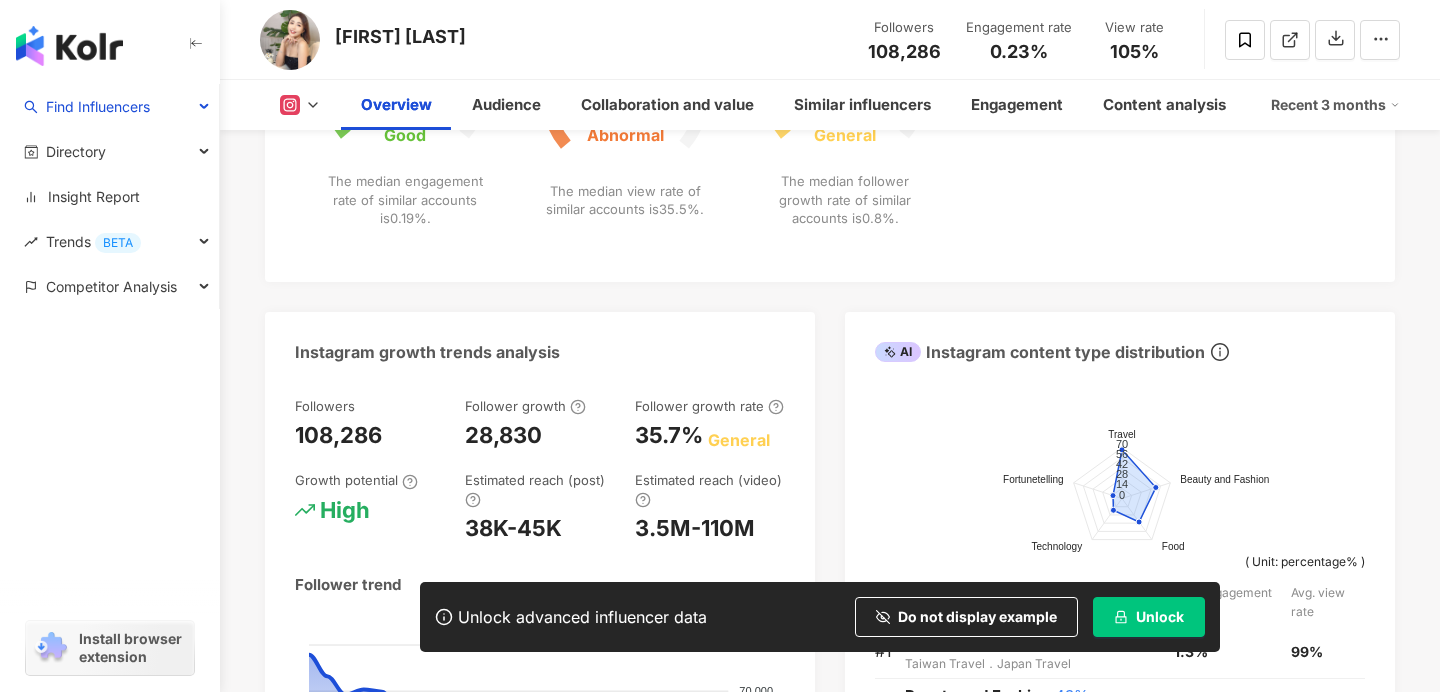scroll, scrollTop: 0, scrollLeft: 0, axis: both 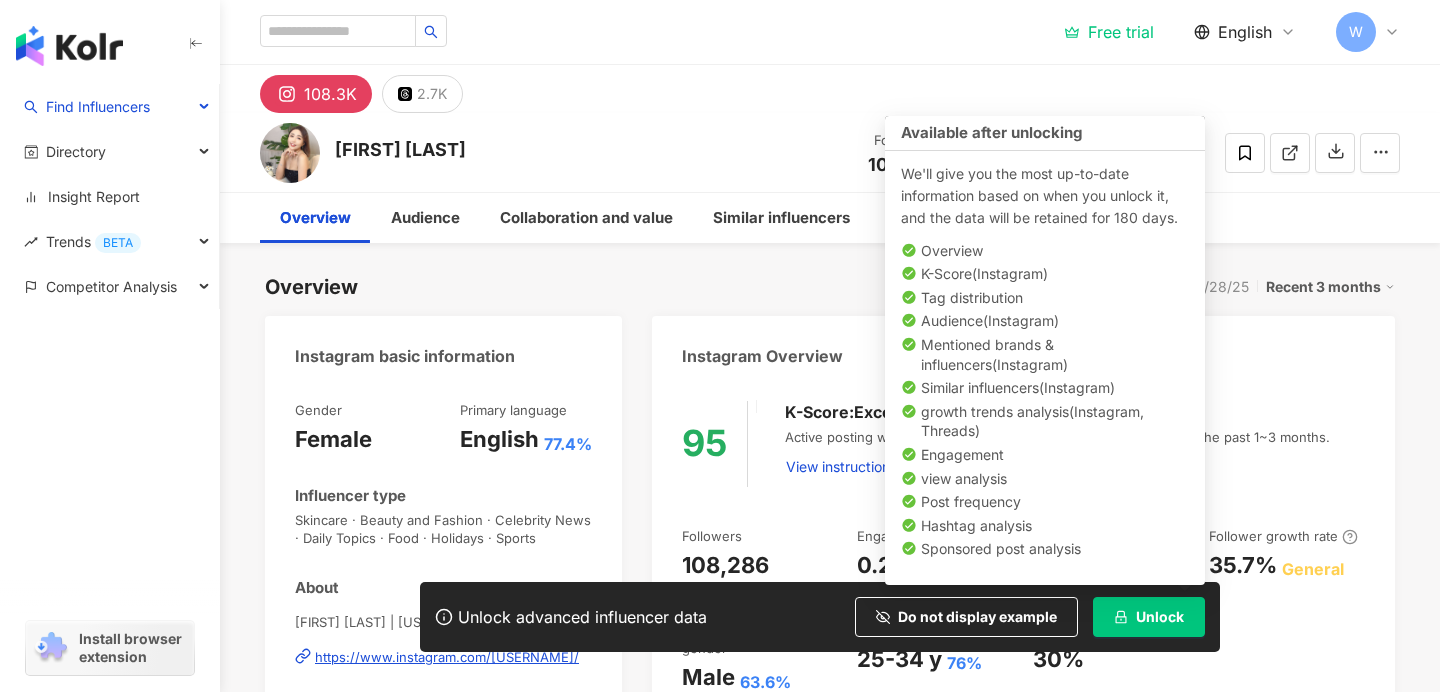 click on "Unlock" at bounding box center [1149, 617] 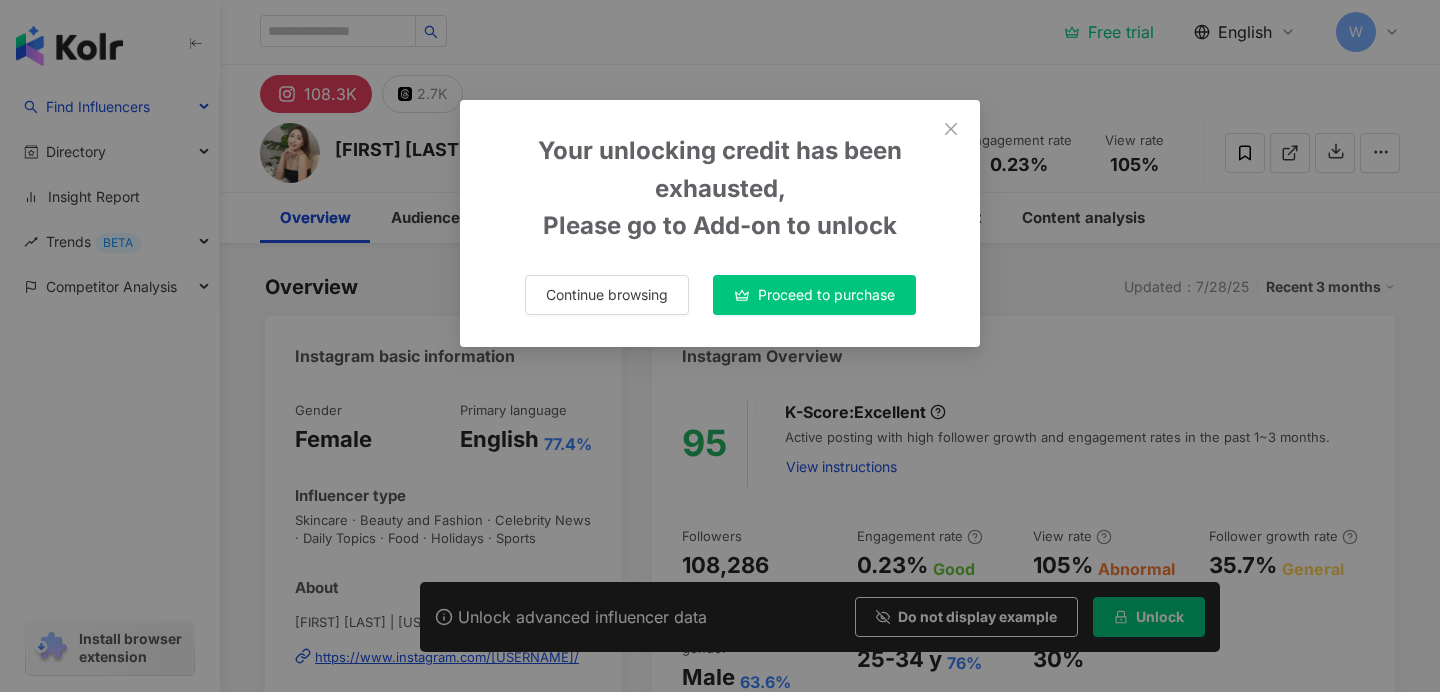 click on "Proceed to purchase" at bounding box center [814, 295] 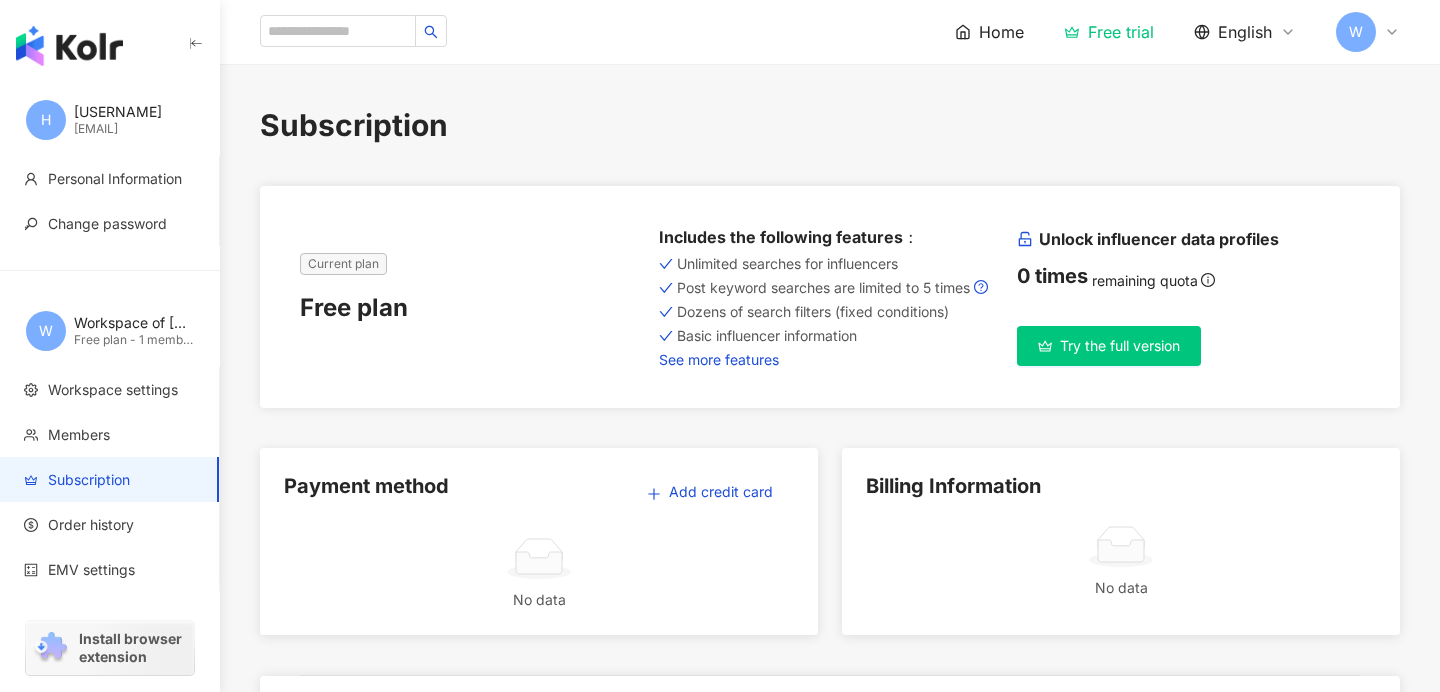 click on "See more features" at bounding box center [830, 360] 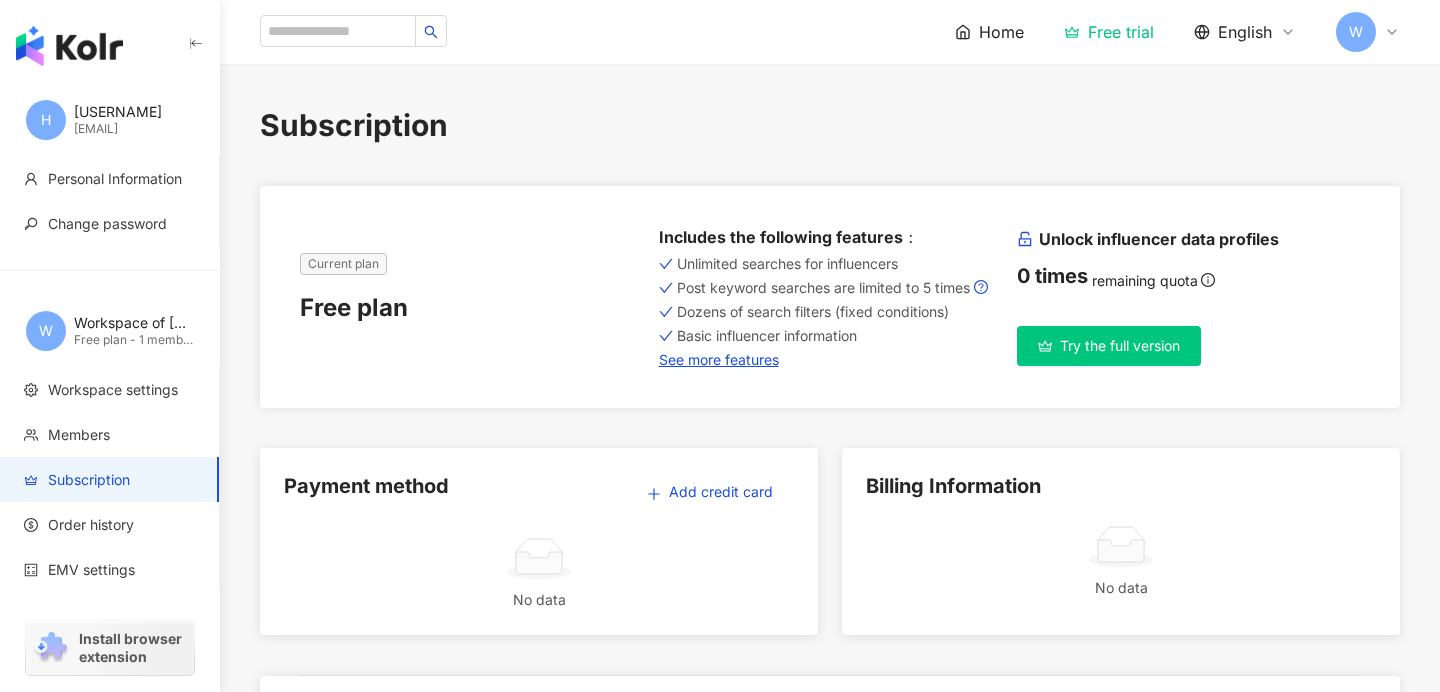 click on "Try the full version" at bounding box center (1109, 346) 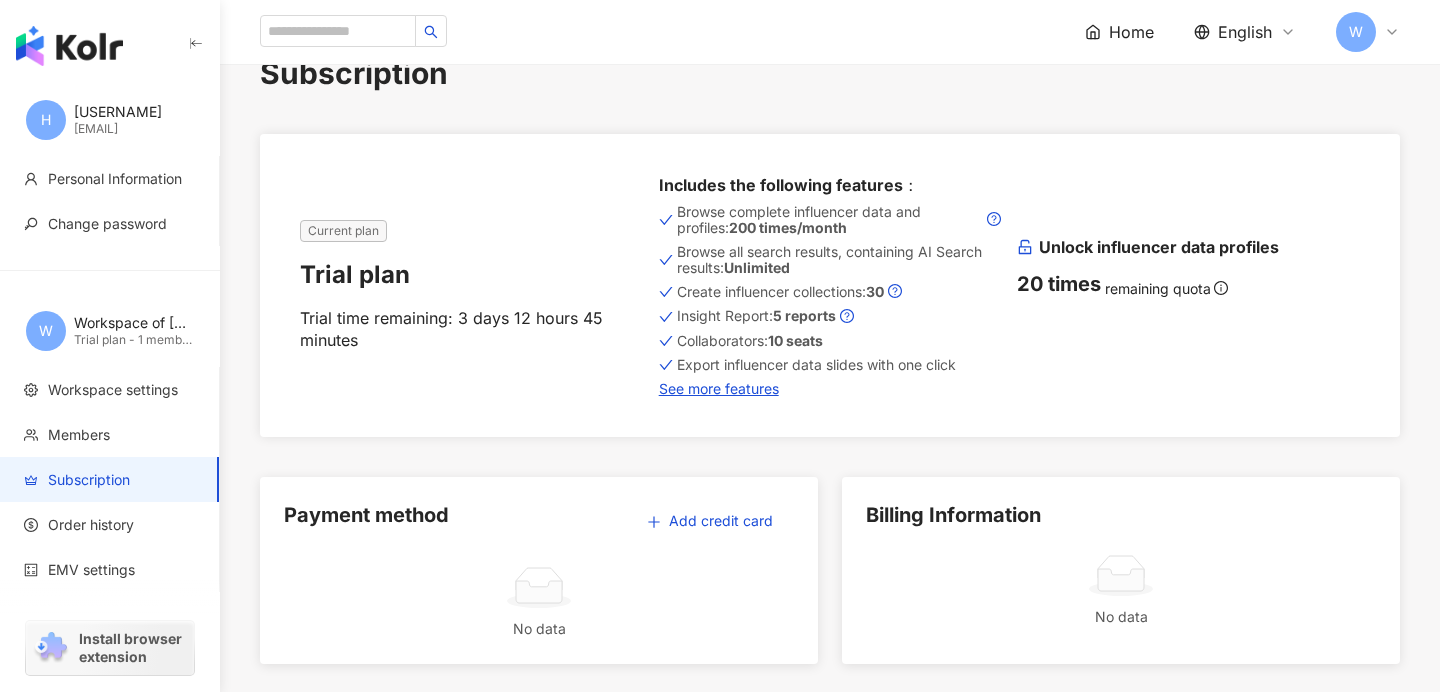 scroll, scrollTop: 44, scrollLeft: 0, axis: vertical 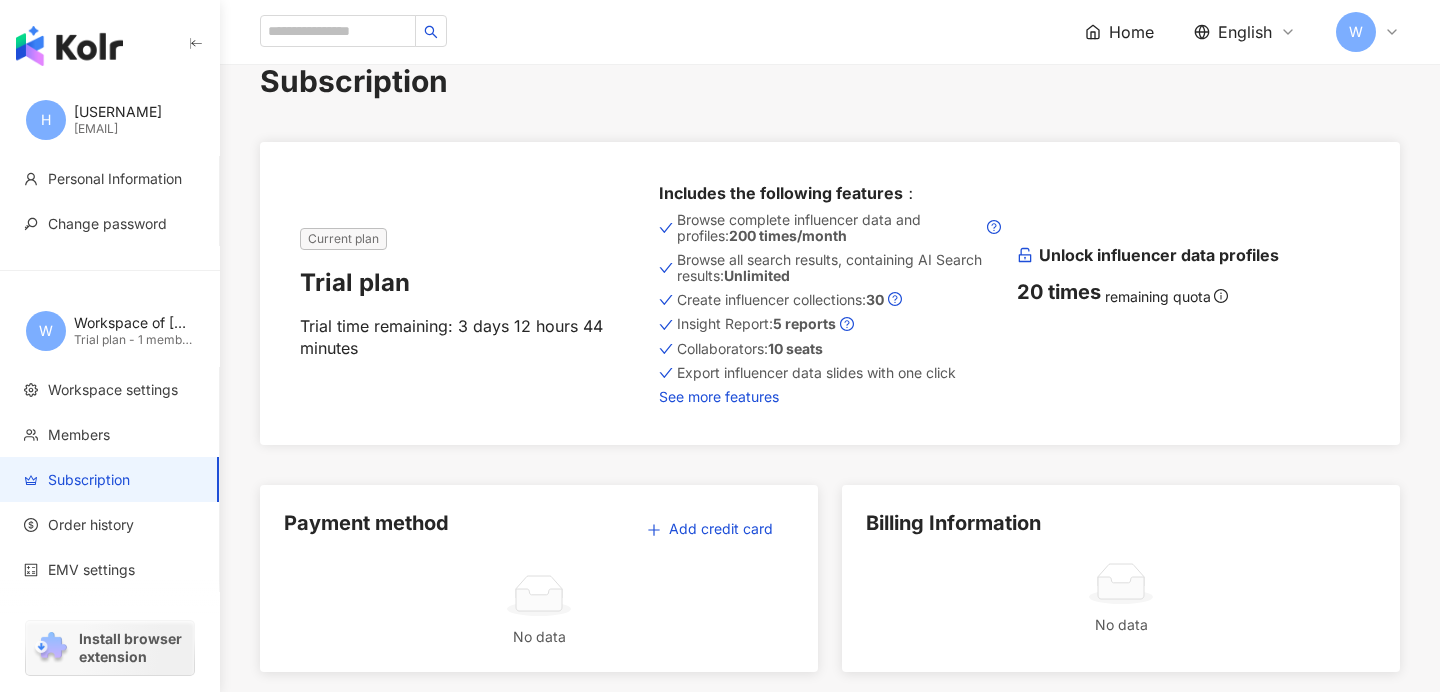 click on "See more features" at bounding box center (830, 397) 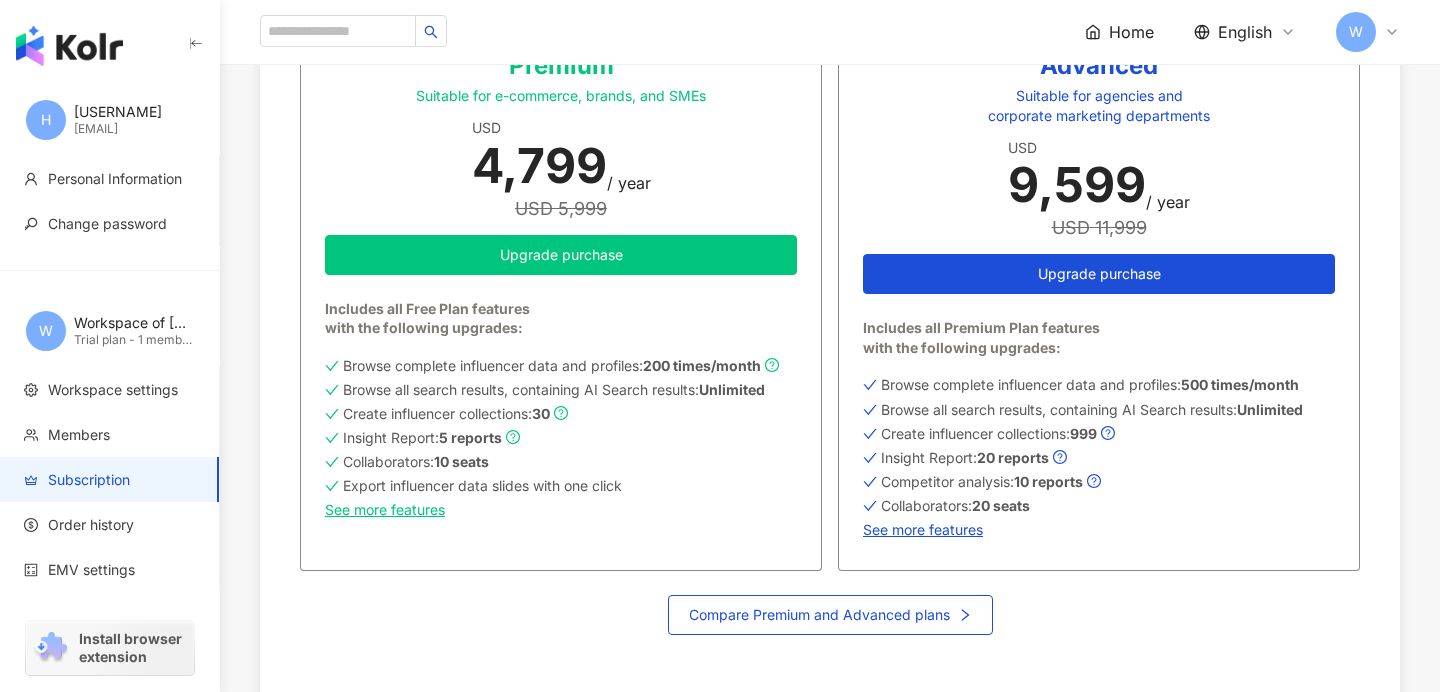 scroll, scrollTop: 1228, scrollLeft: 0, axis: vertical 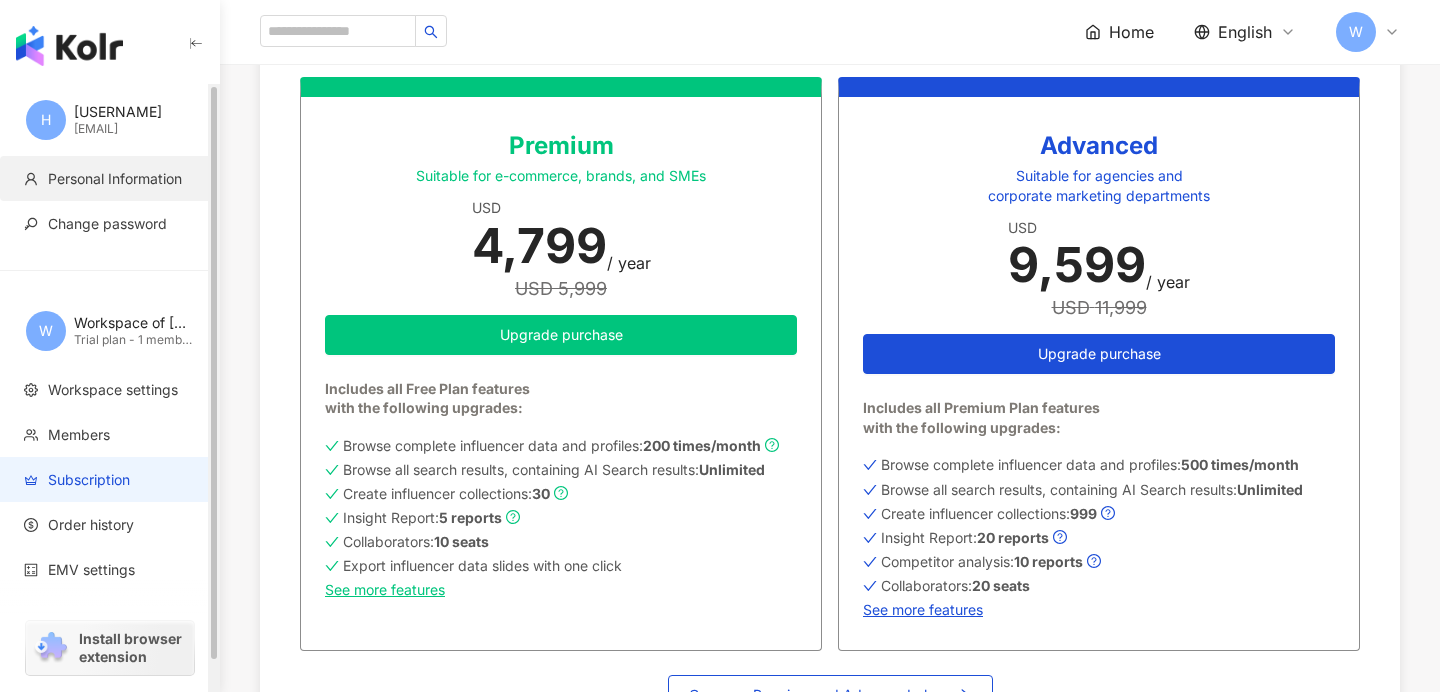 click on "Personal Information" at bounding box center (115, 179) 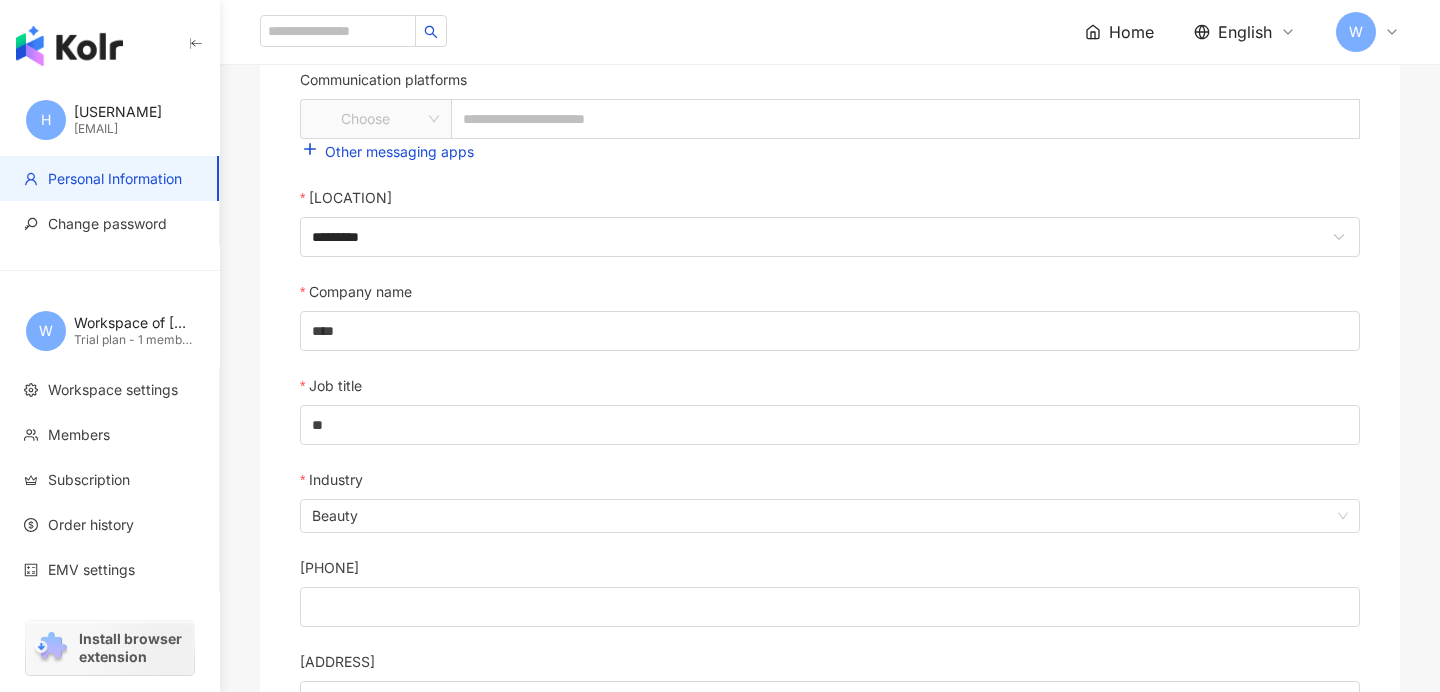 scroll, scrollTop: 615, scrollLeft: 0, axis: vertical 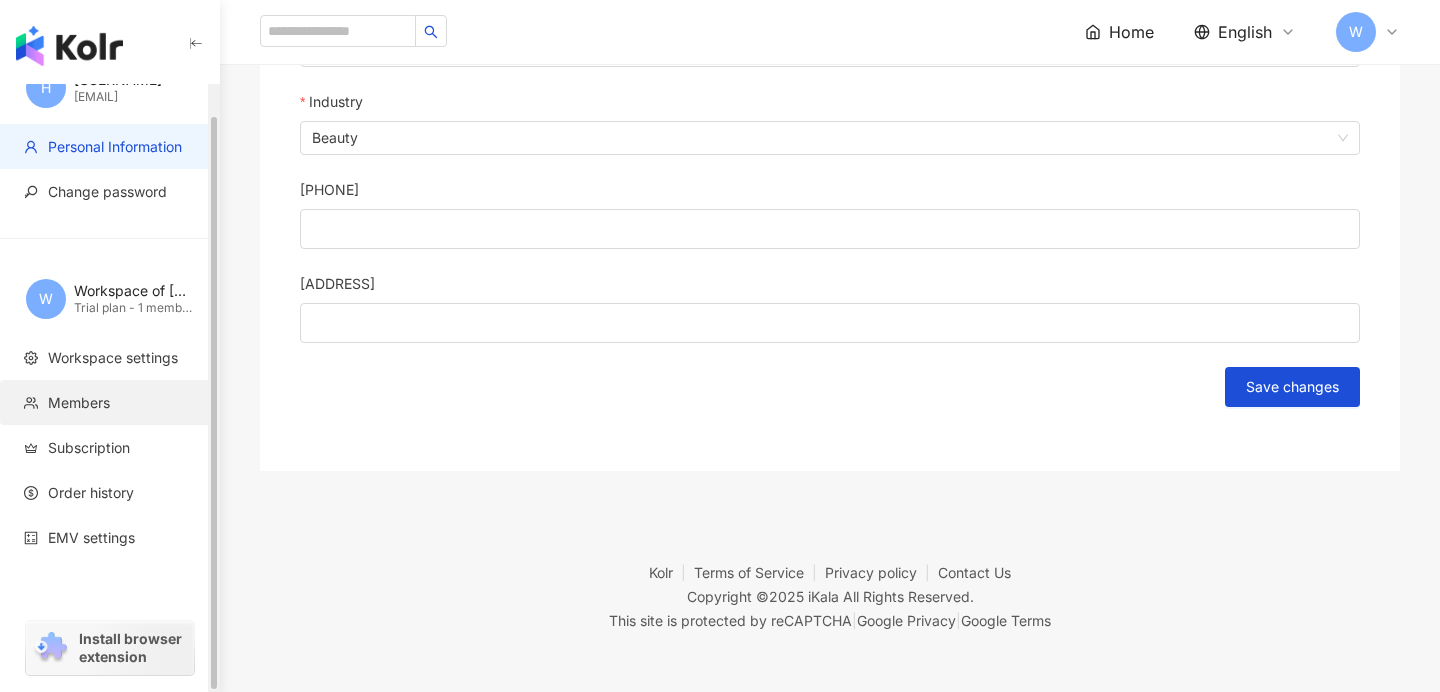 click on "Members" at bounding box center [113, 403] 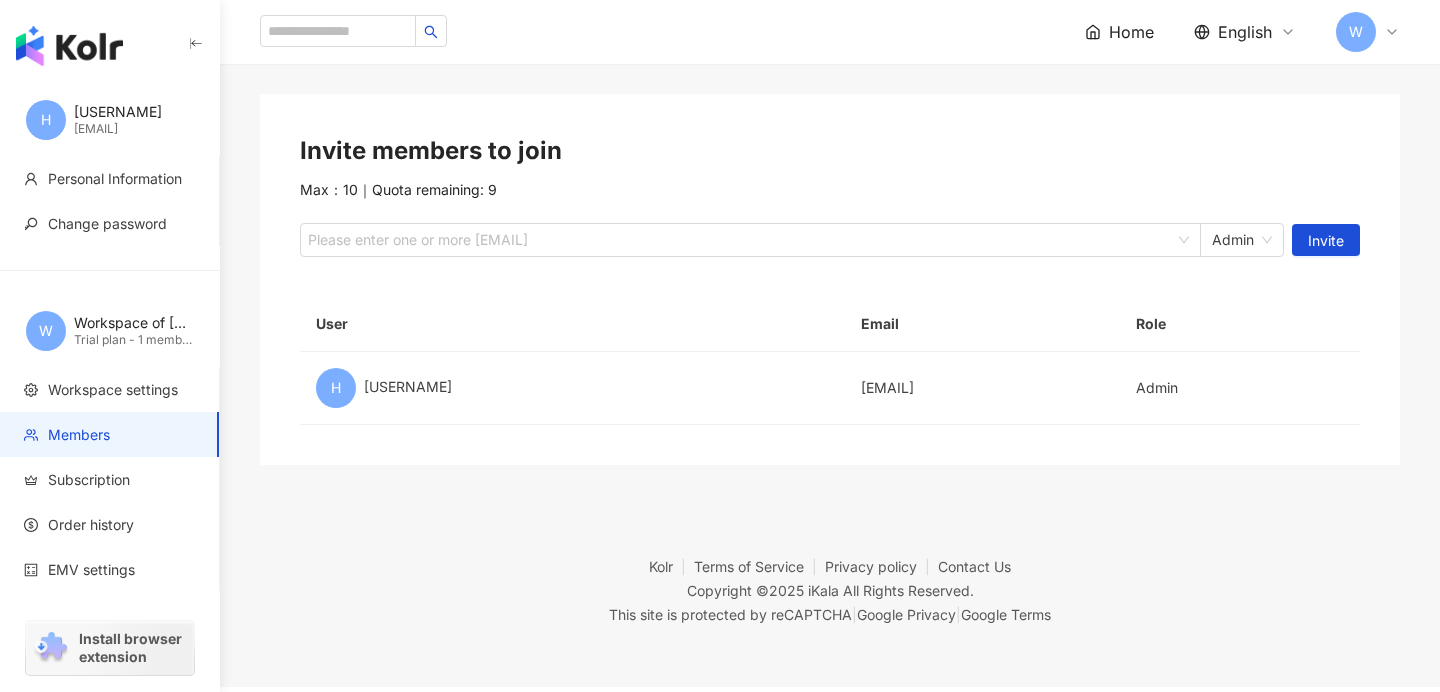 scroll, scrollTop: 0, scrollLeft: 0, axis: both 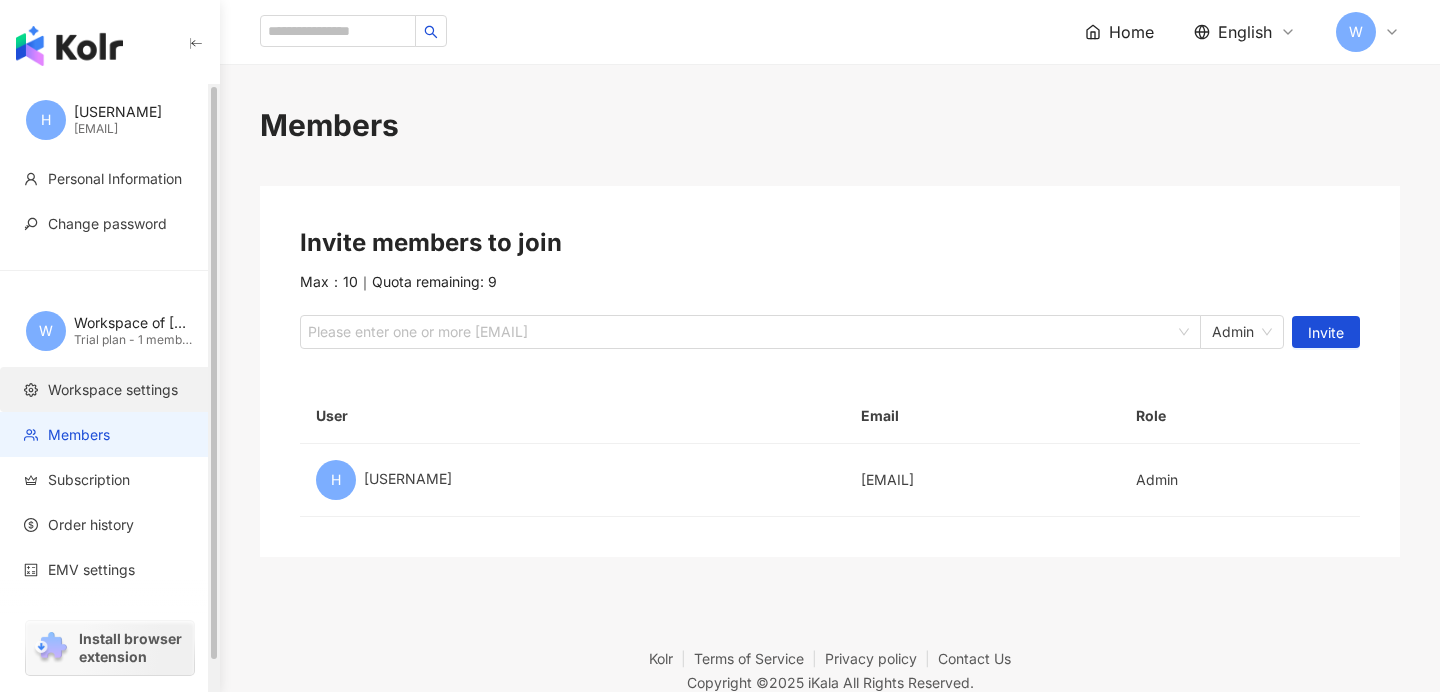 click on "Workspace settings" at bounding box center (113, 390) 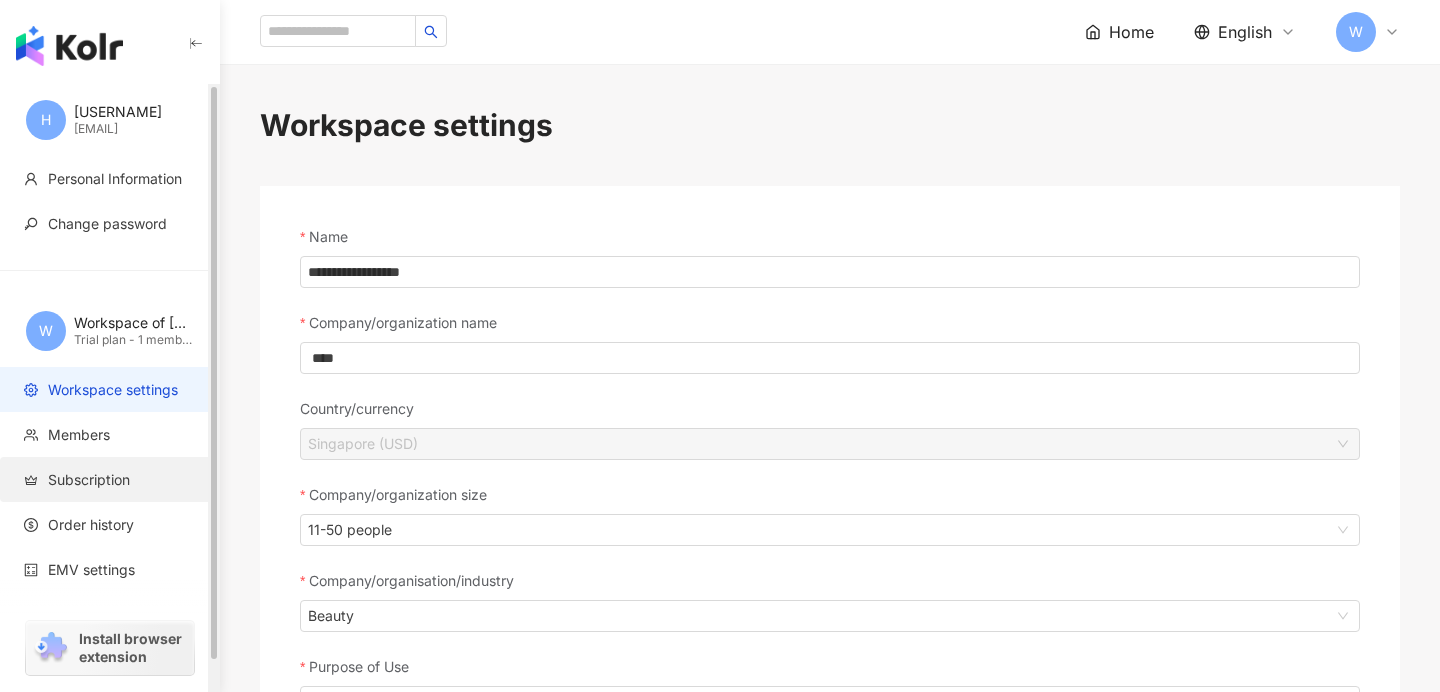 click on "Subscription" at bounding box center [113, 480] 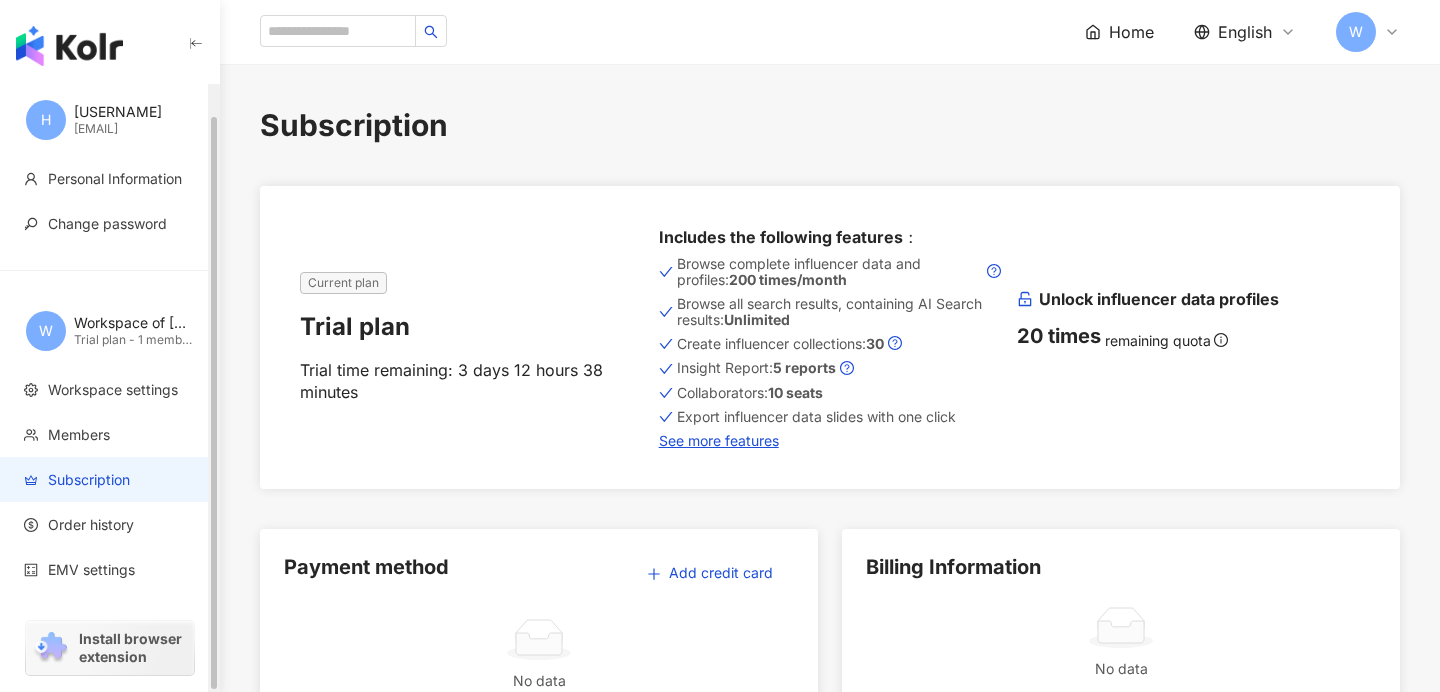 scroll, scrollTop: 32, scrollLeft: 0, axis: vertical 